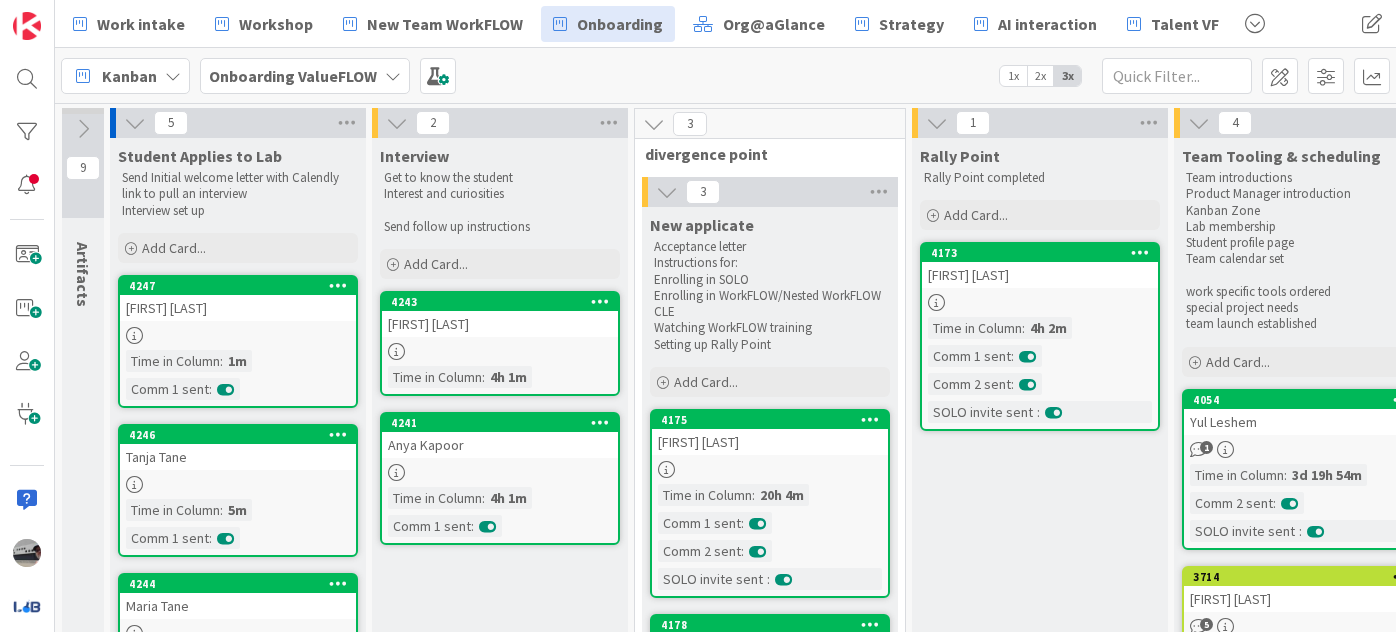 scroll, scrollTop: 0, scrollLeft: 0, axis: both 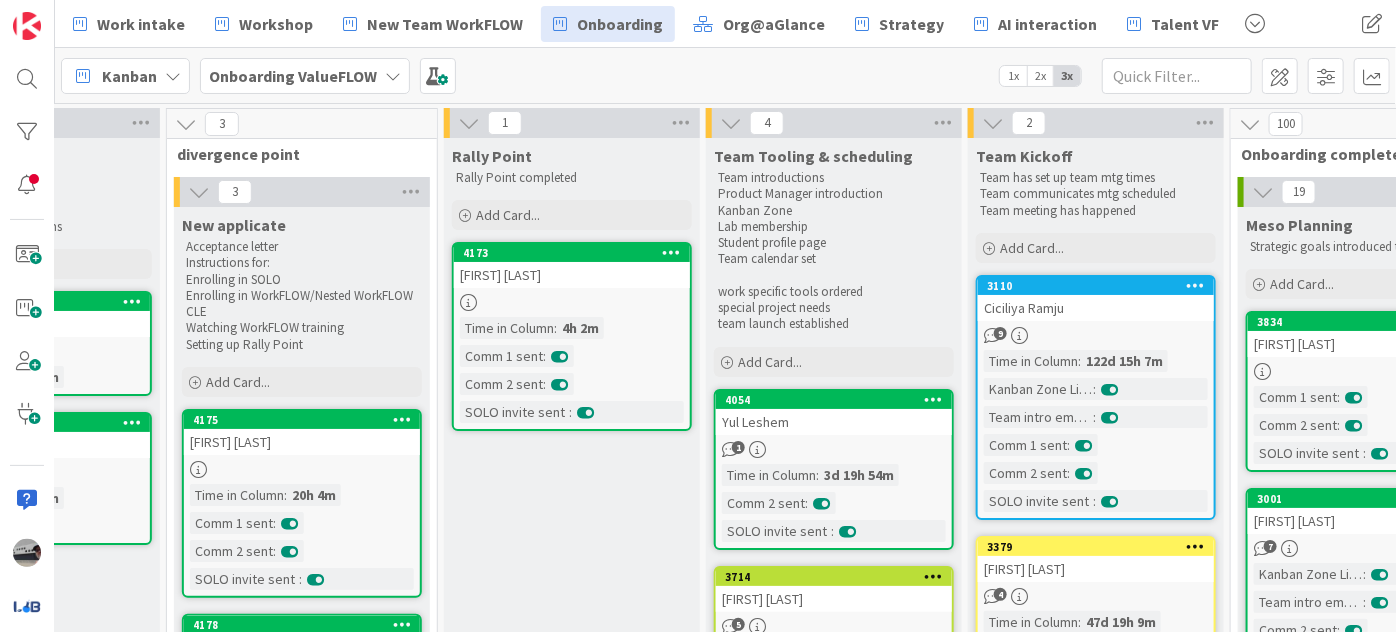 click at bounding box center (993, 123) 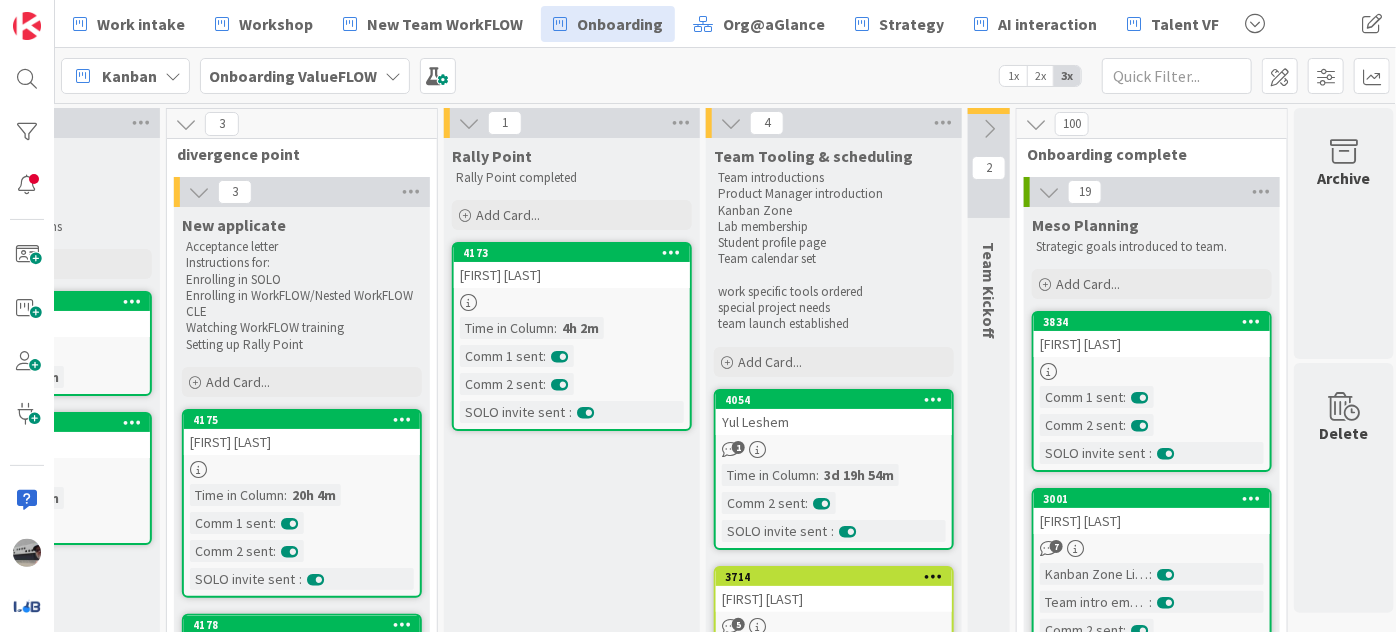click at bounding box center (989, 129) 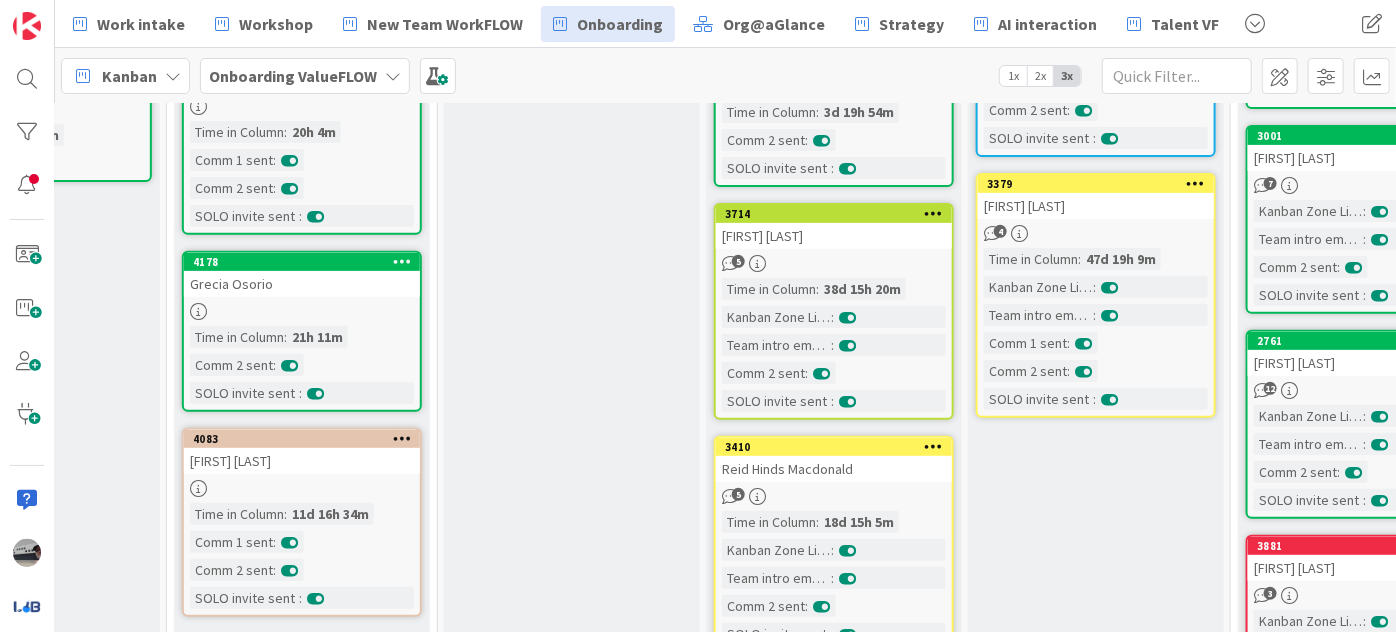 scroll, scrollTop: 0, scrollLeft: 468, axis: horizontal 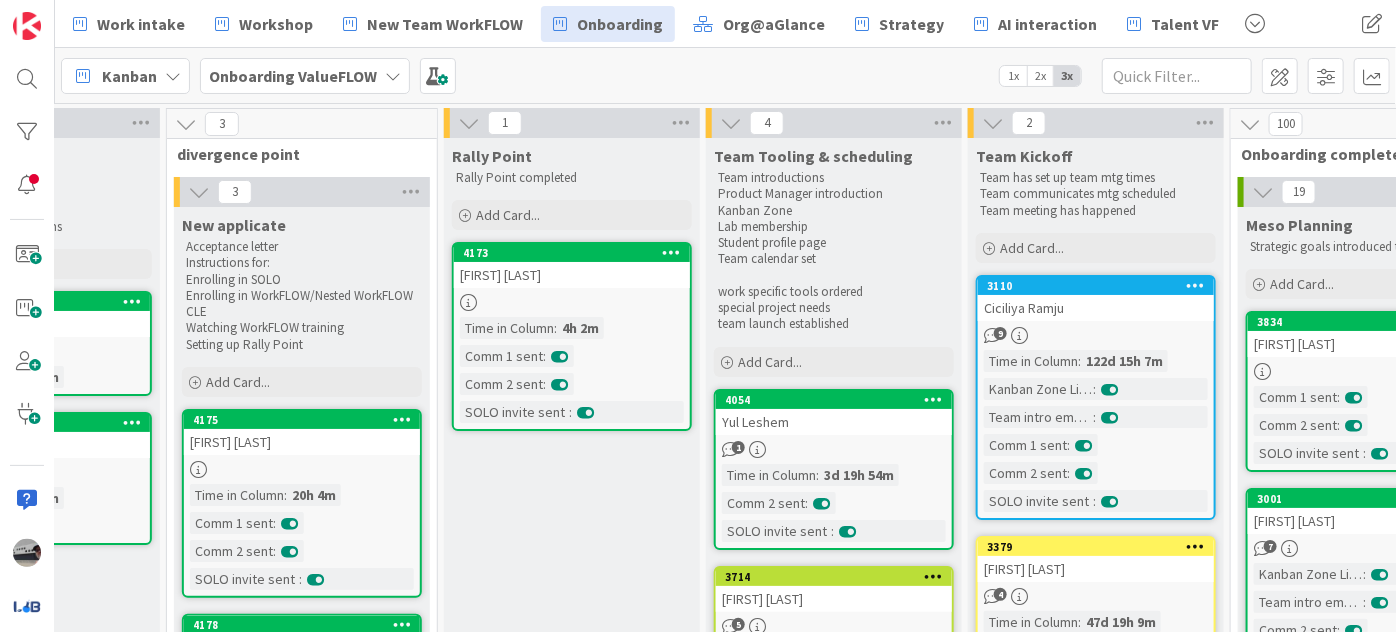 click at bounding box center [993, 123] 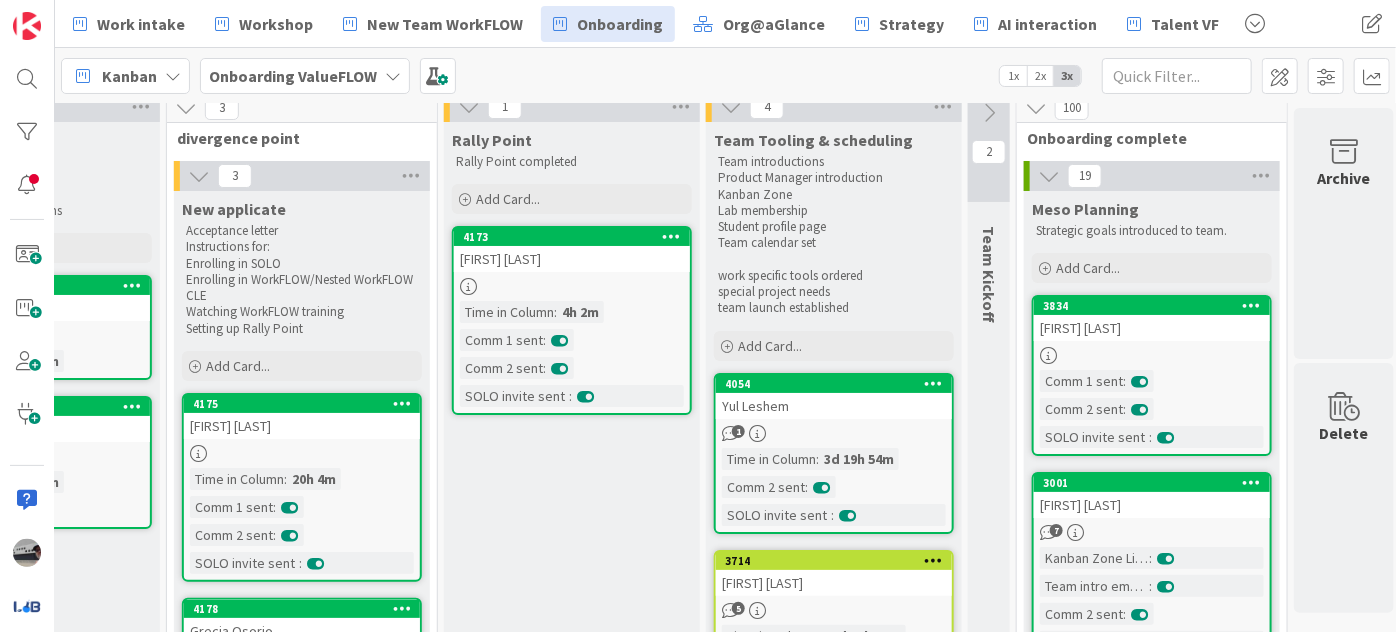 scroll, scrollTop: 0, scrollLeft: 468, axis: horizontal 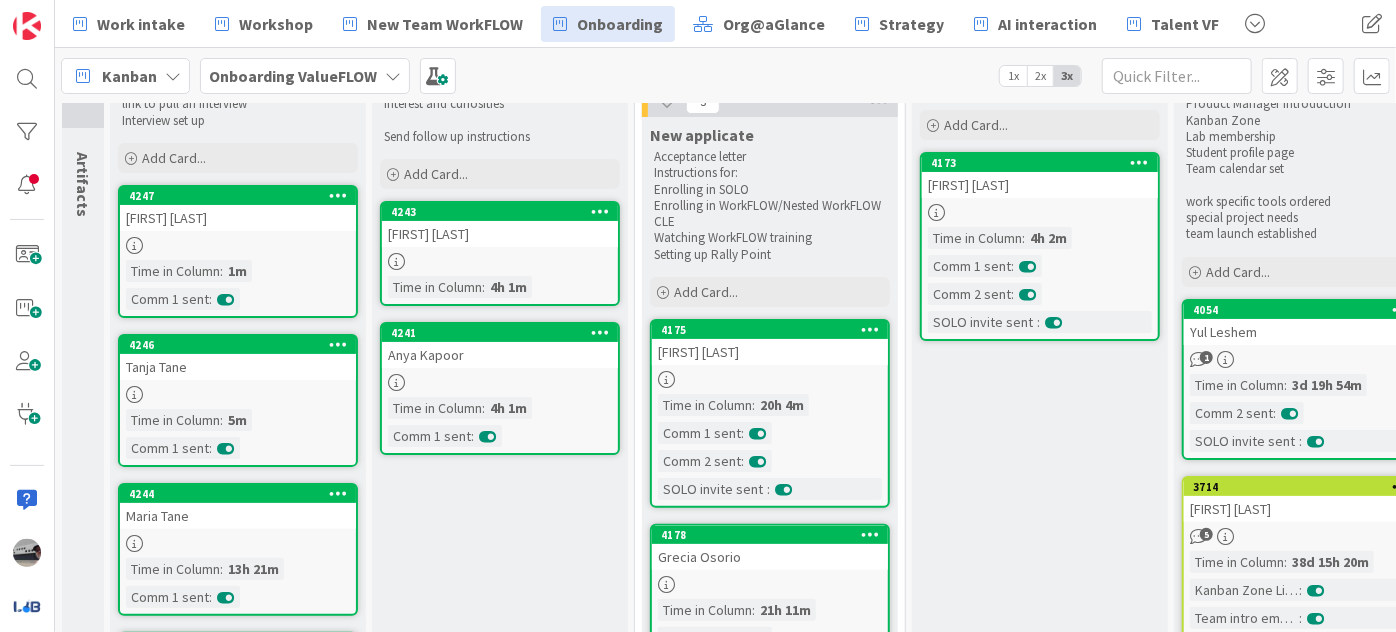click at bounding box center (238, 394) 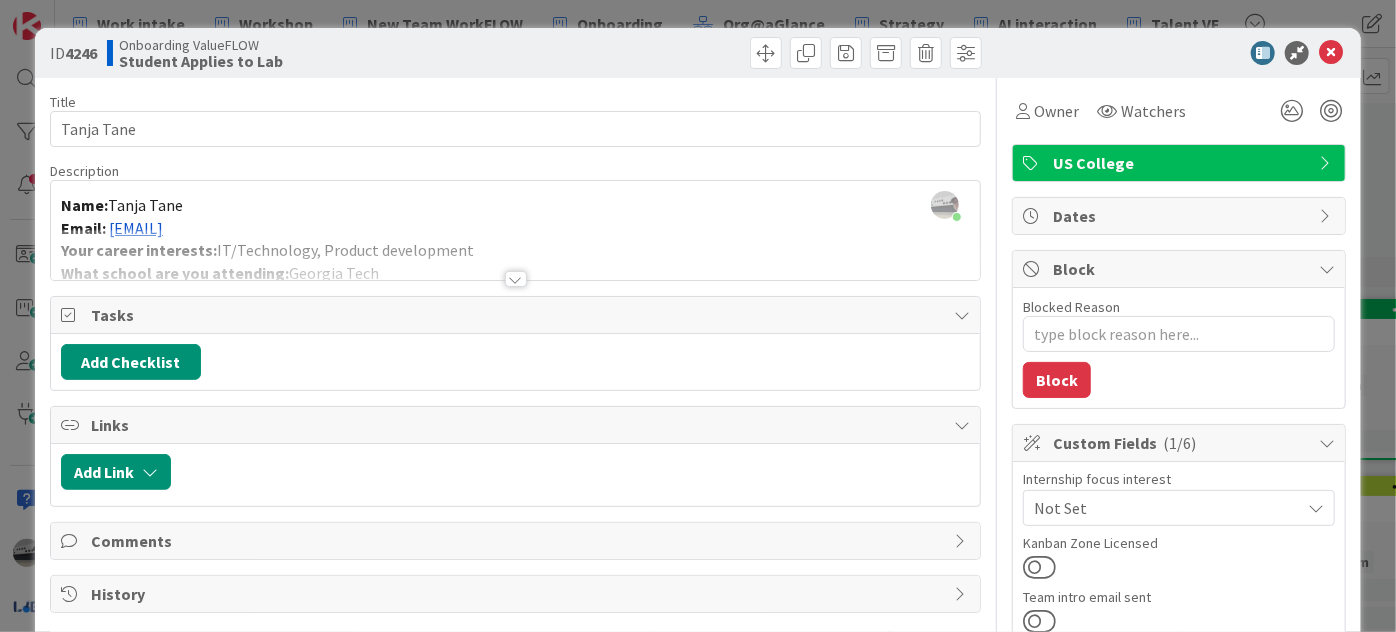 click at bounding box center (516, 279) 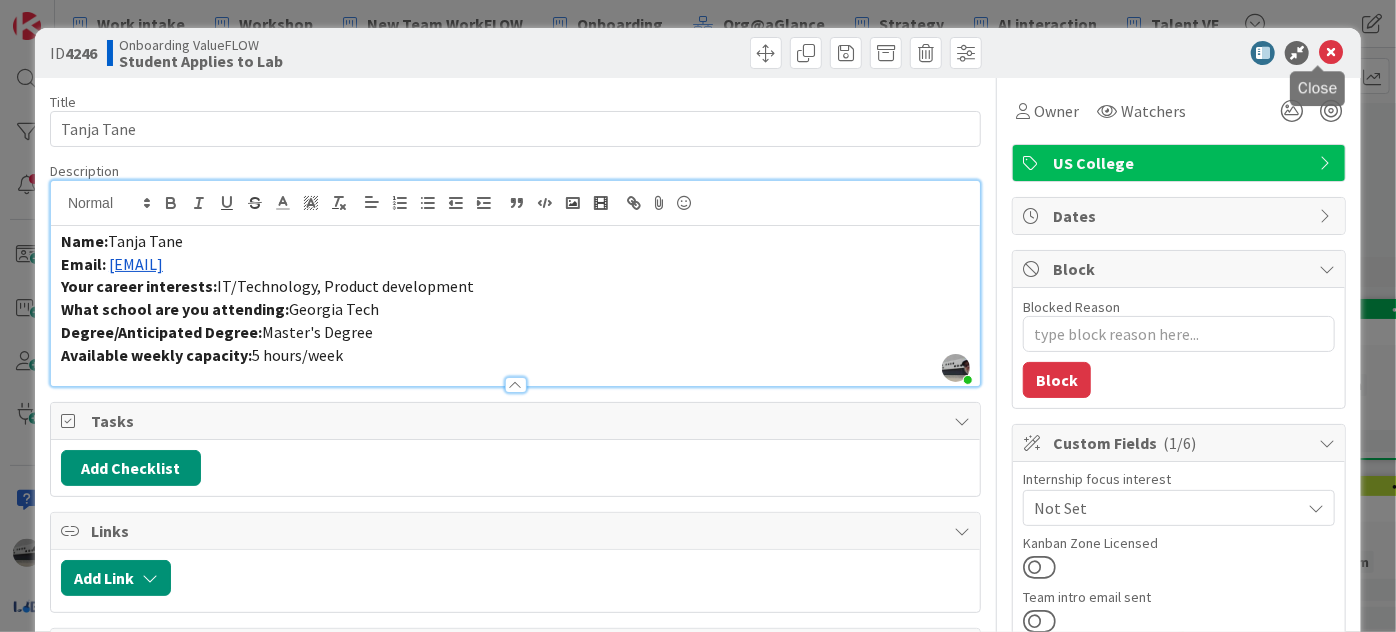 click at bounding box center [1331, 53] 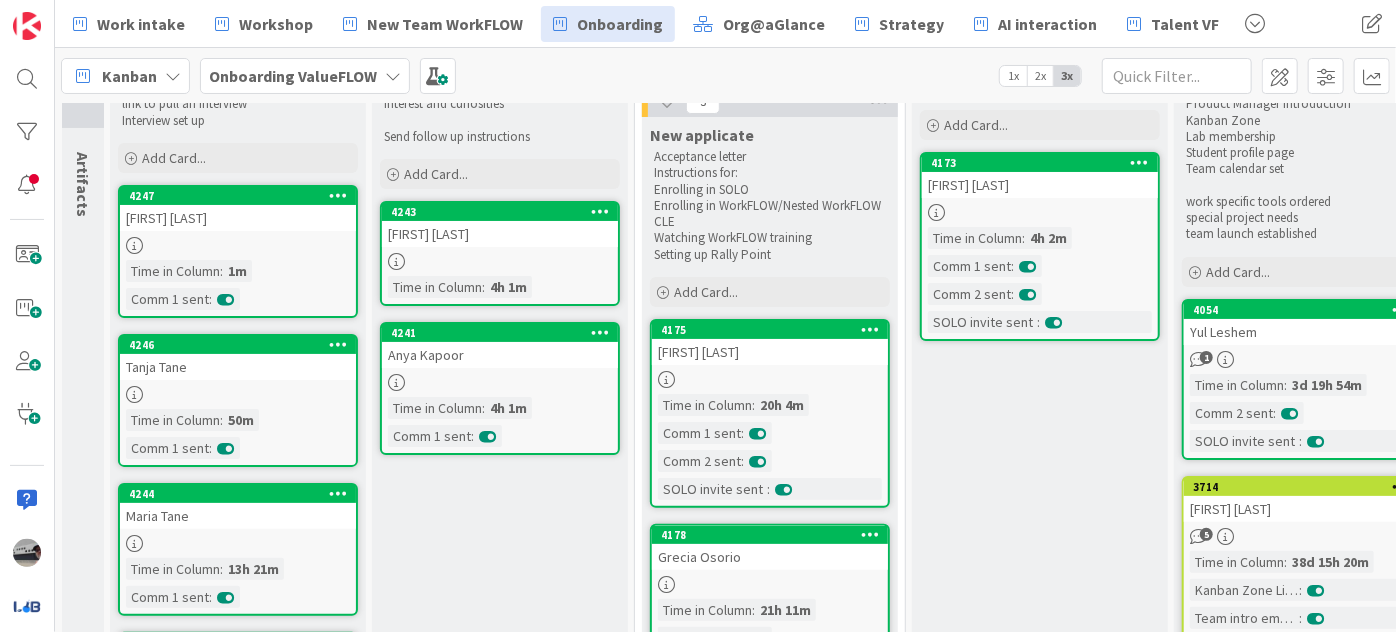 click on "Maria Tane" at bounding box center [238, 516] 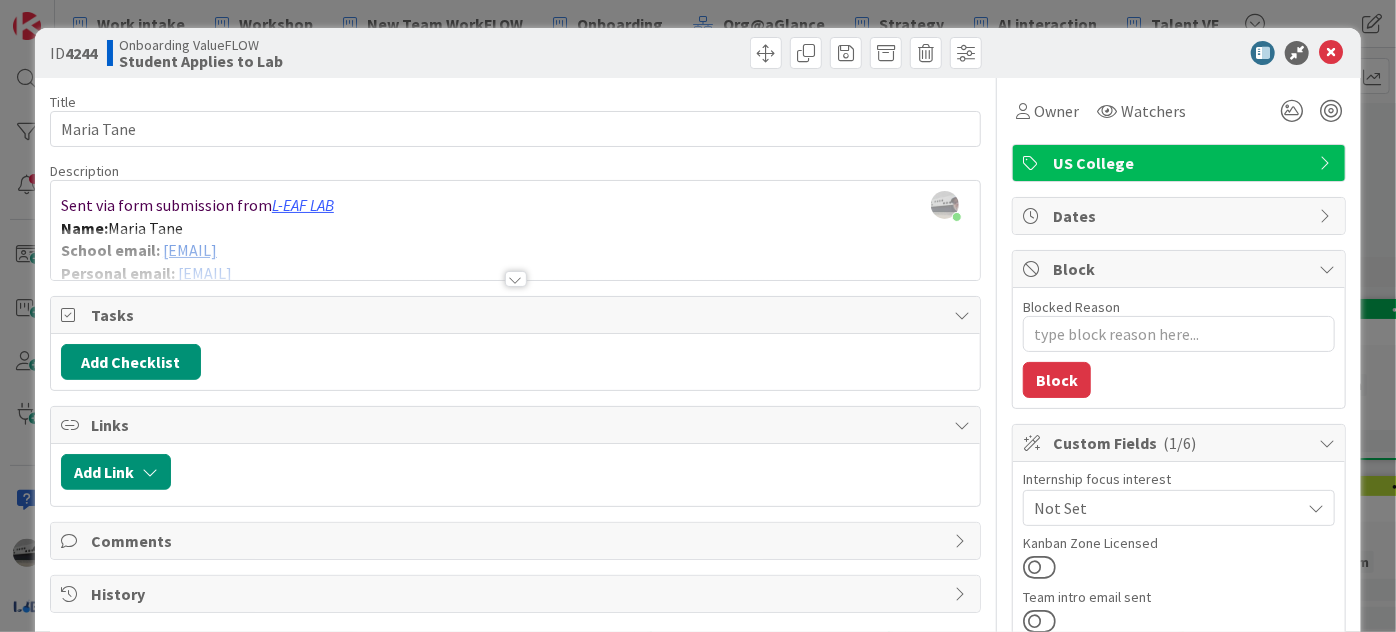 click at bounding box center [516, 279] 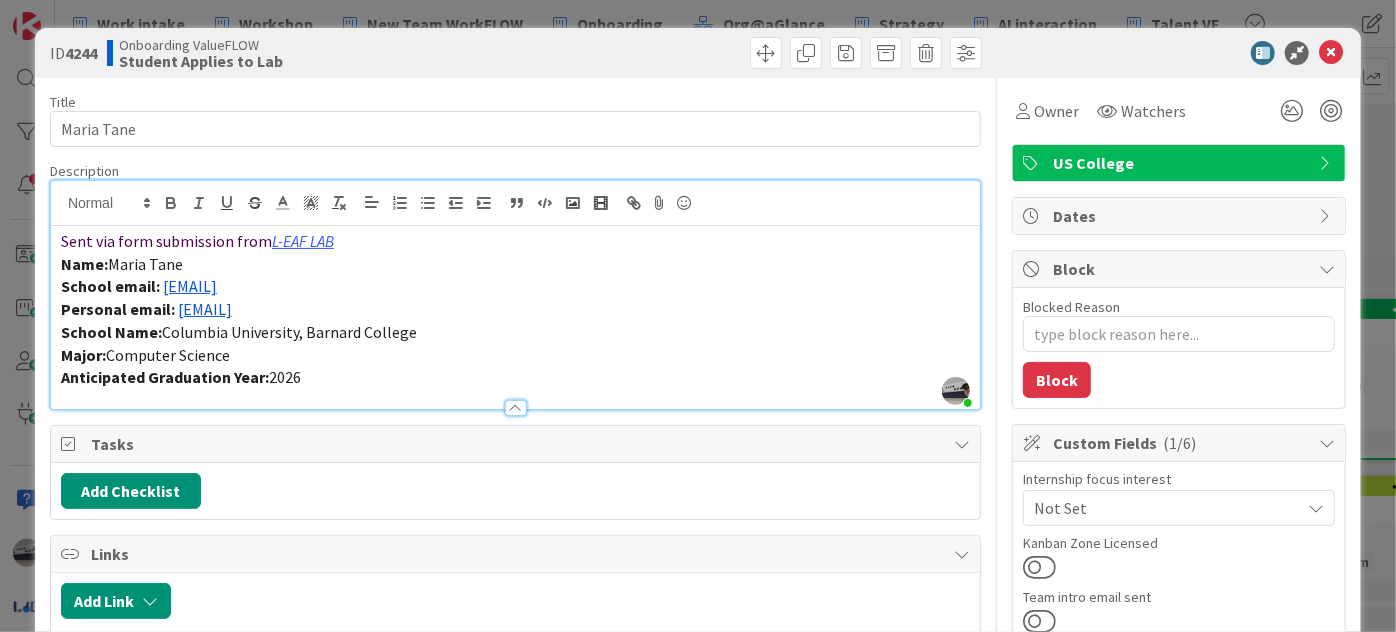 drag, startPoint x: 493, startPoint y: 322, endPoint x: 309, endPoint y: 327, distance: 184.06792 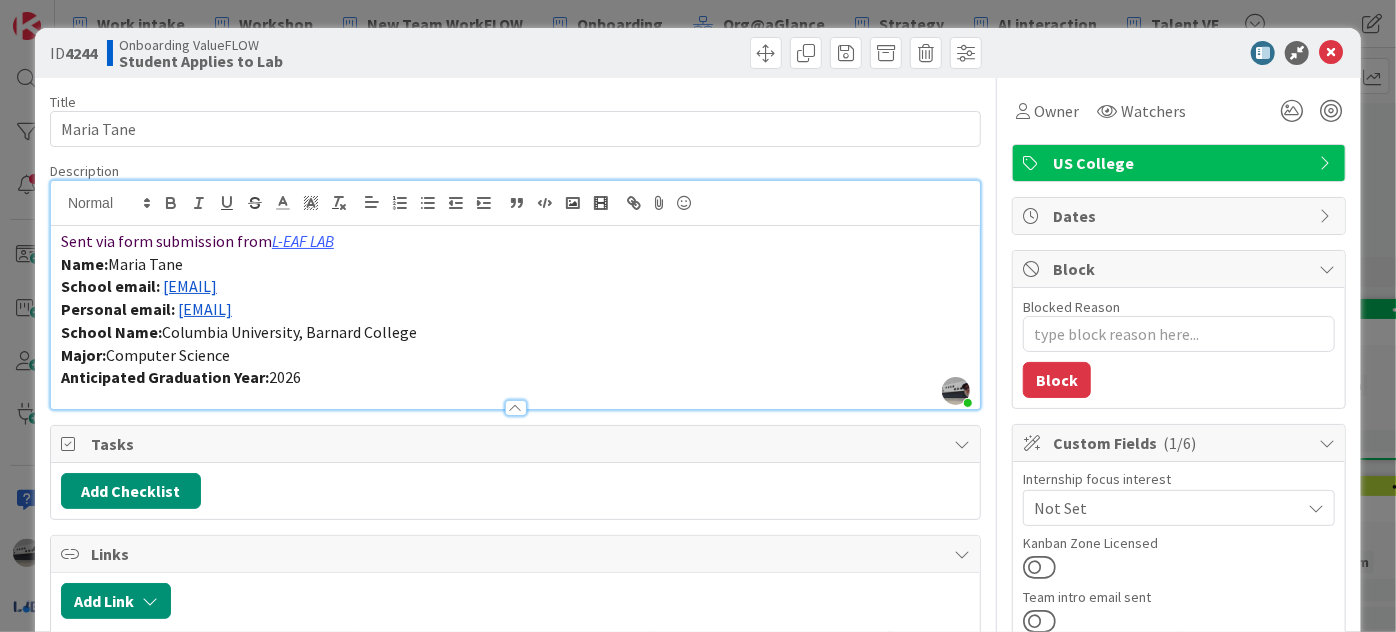 click on "School Name: Columbia University, Barnard College" at bounding box center (515, 332) 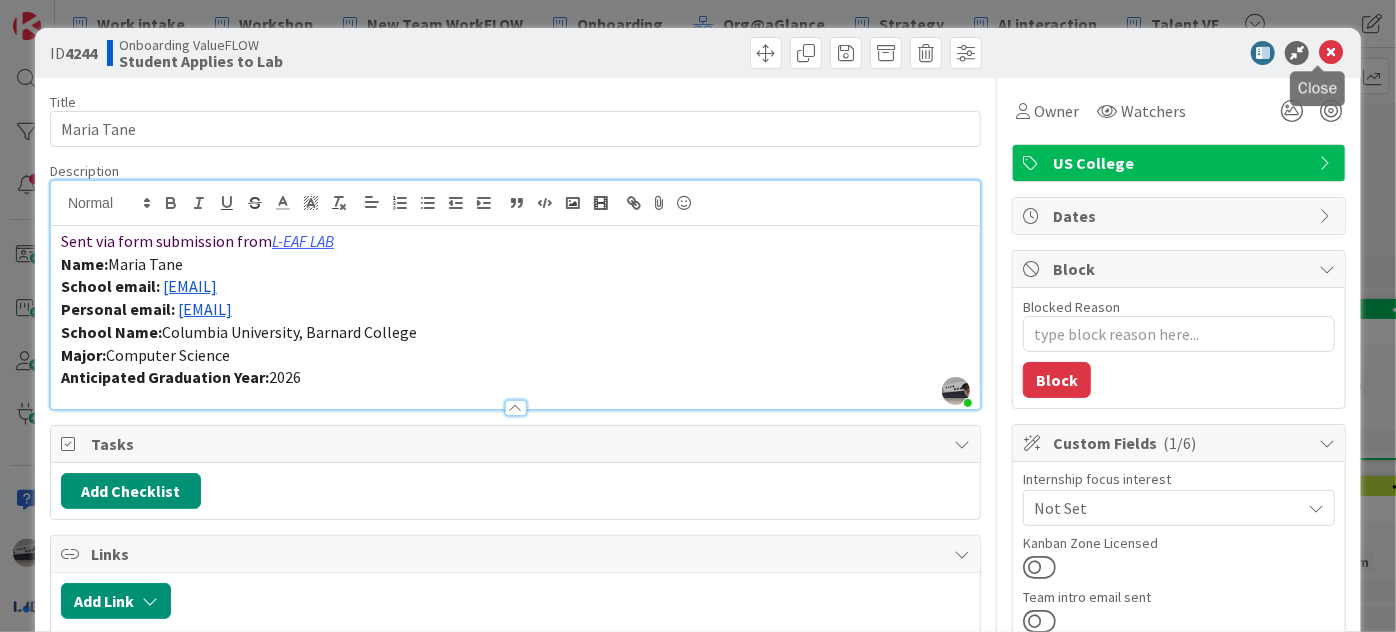 click at bounding box center [1331, 53] 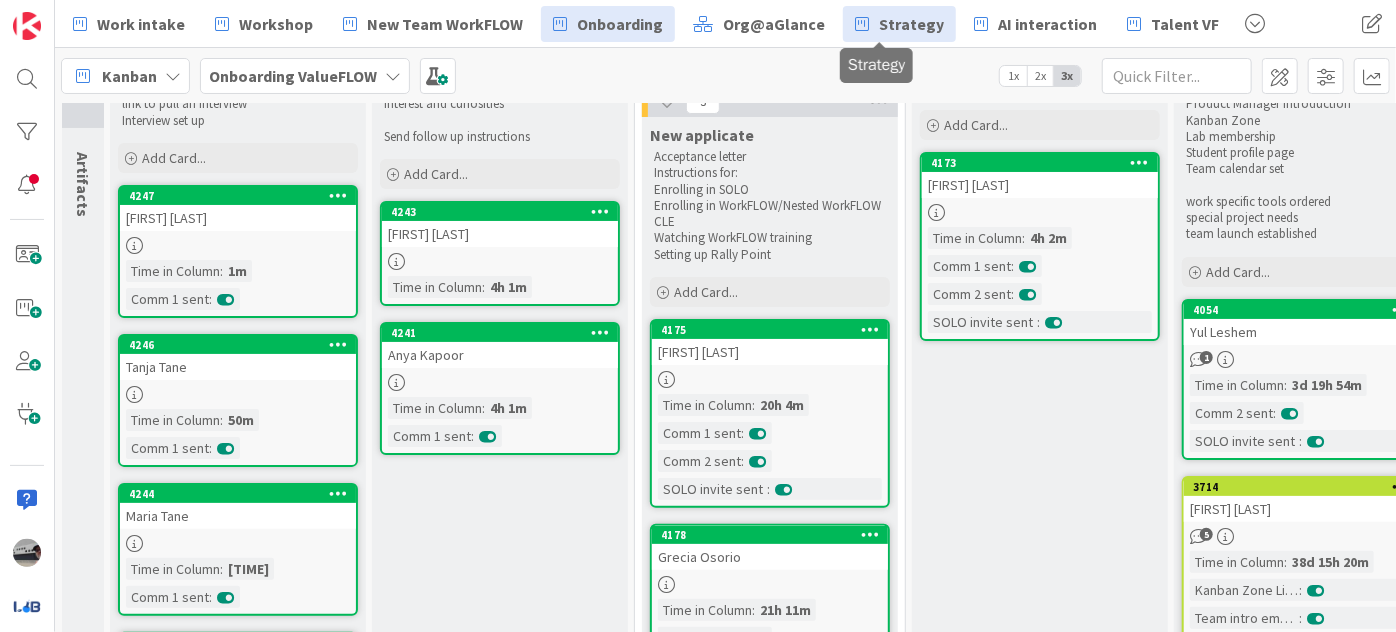 click on "Strategy" at bounding box center (911, 24) 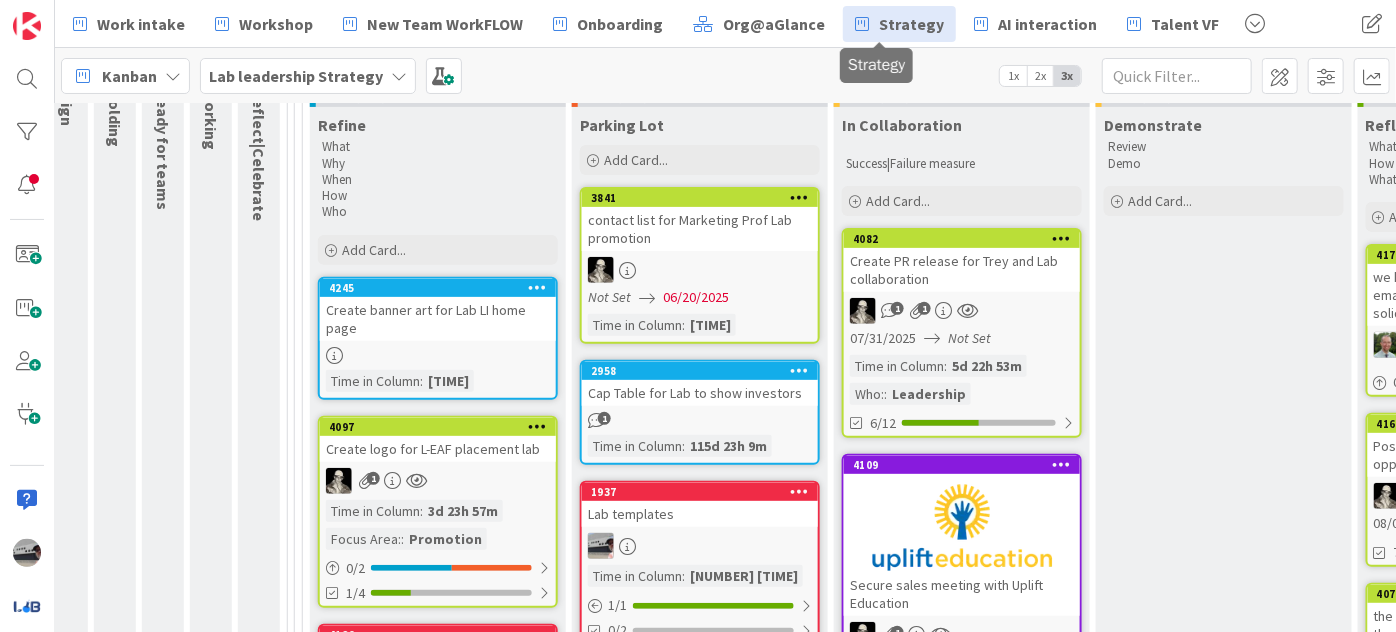 scroll, scrollTop: 363, scrollLeft: 694, axis: both 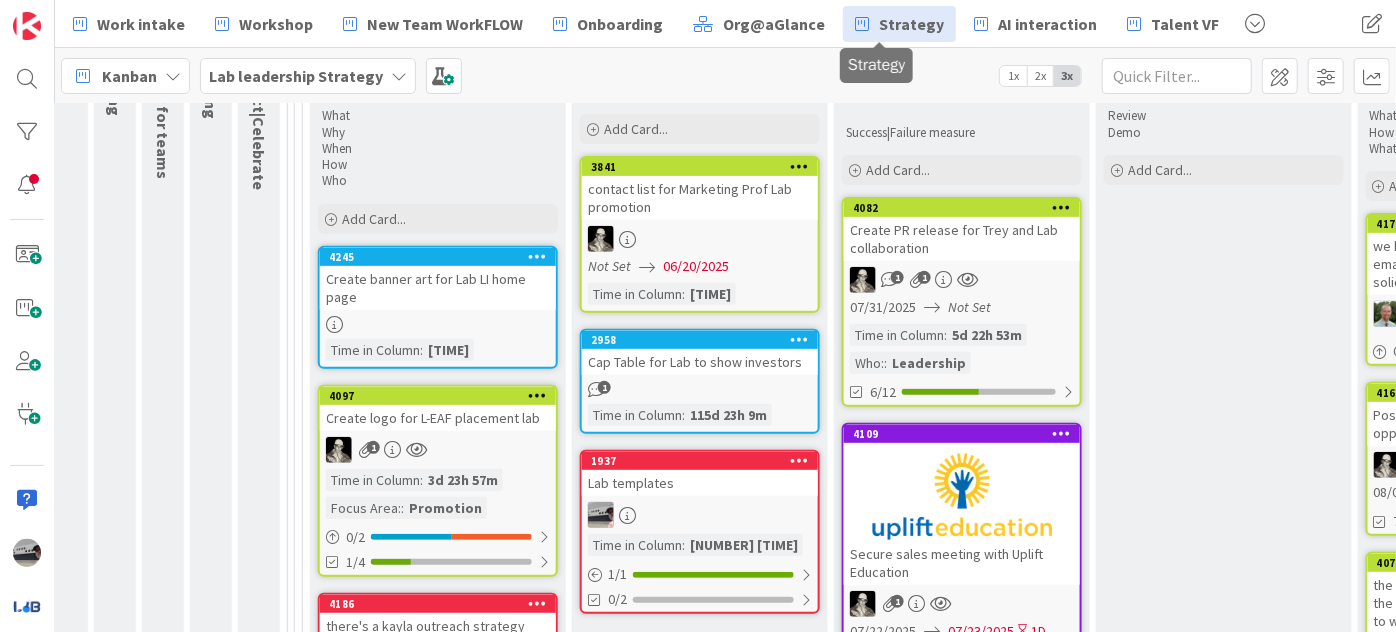 click on "Create PR release for Trey and Lab collaboration" at bounding box center [962, 239] 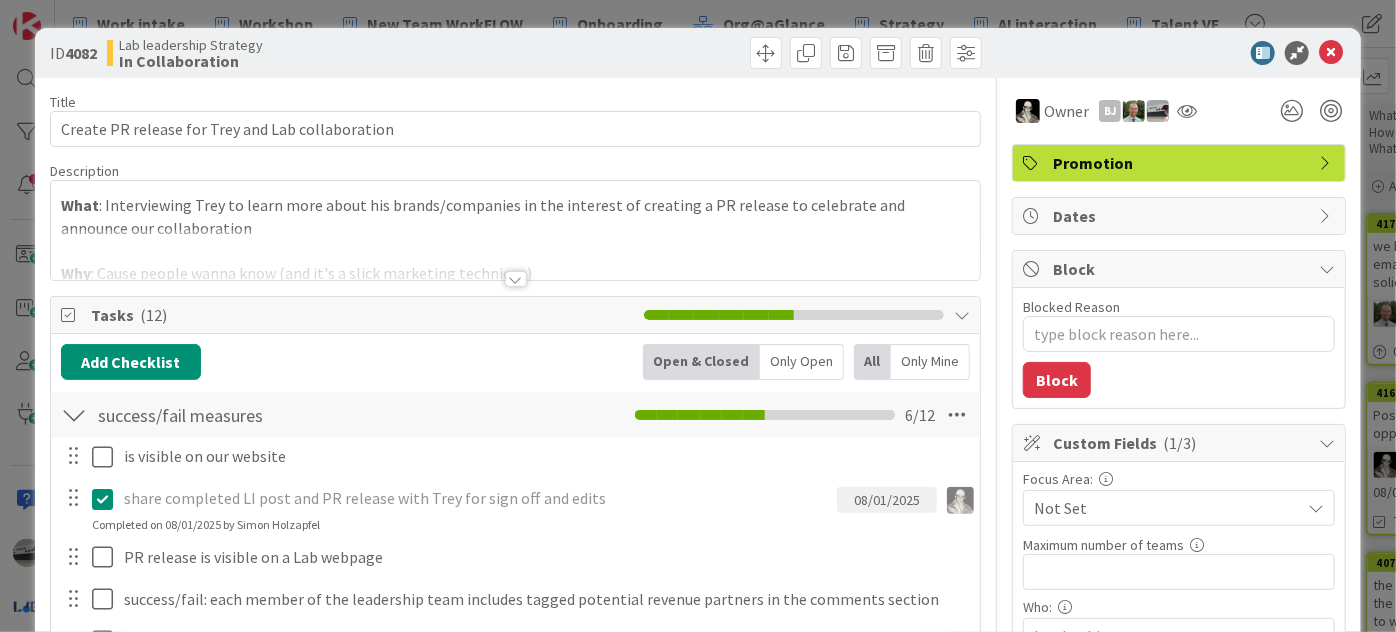 type on "x" 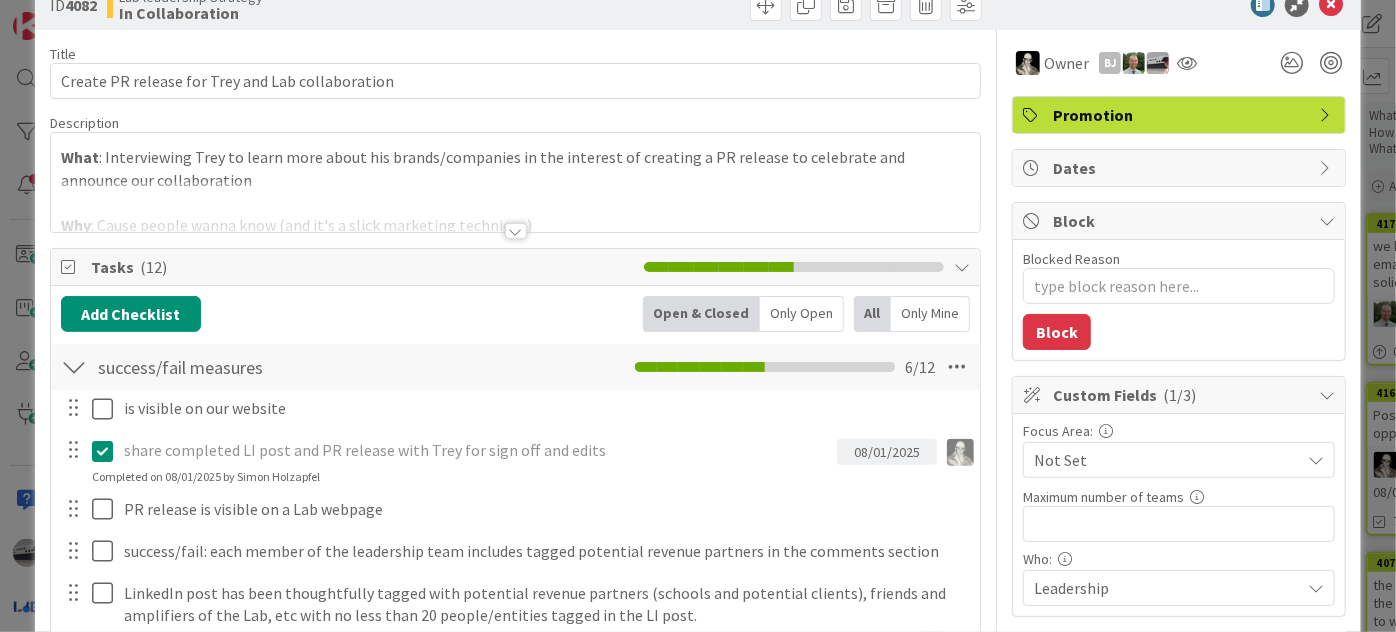 scroll, scrollTop: 90, scrollLeft: 0, axis: vertical 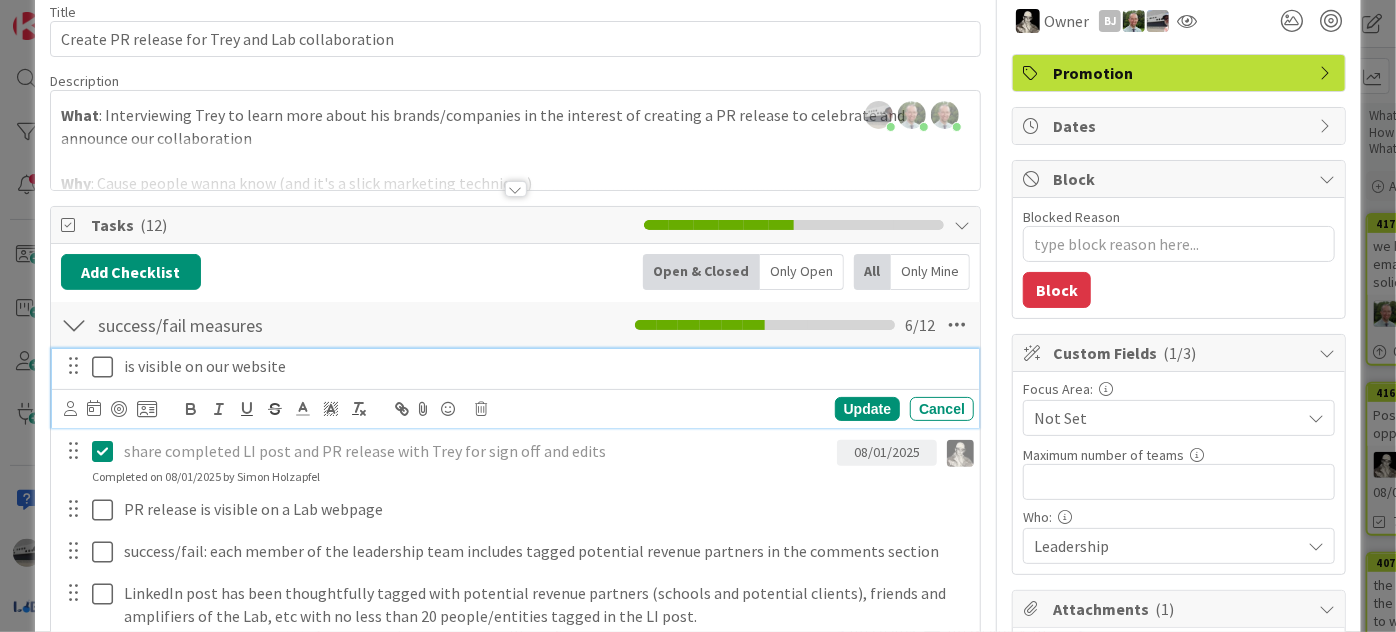 click on "is visible on our website" at bounding box center (545, 366) 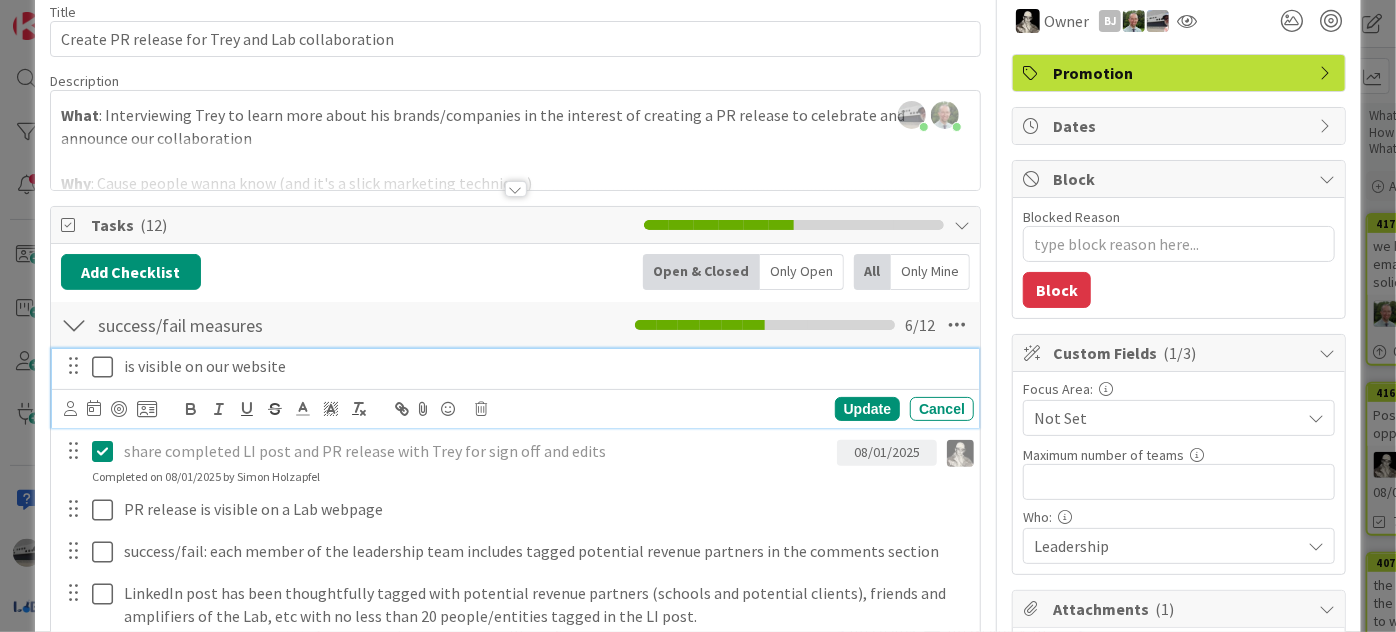 type 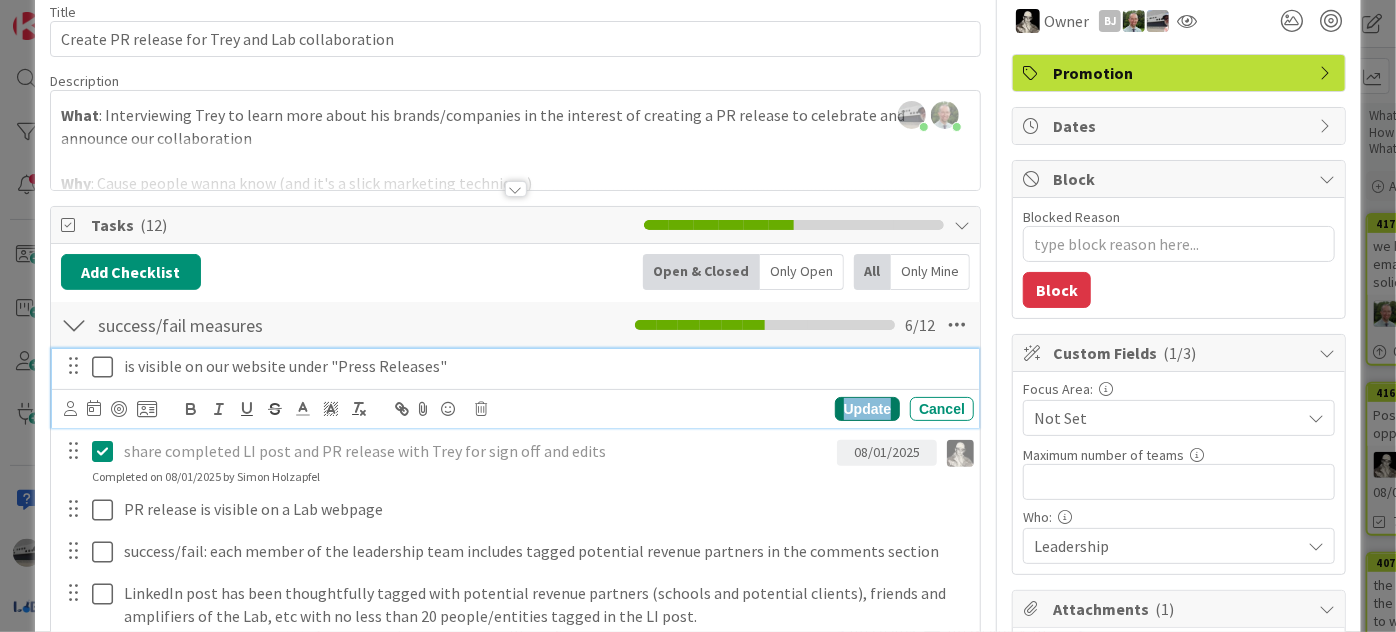 click on "Update" at bounding box center [867, 409] 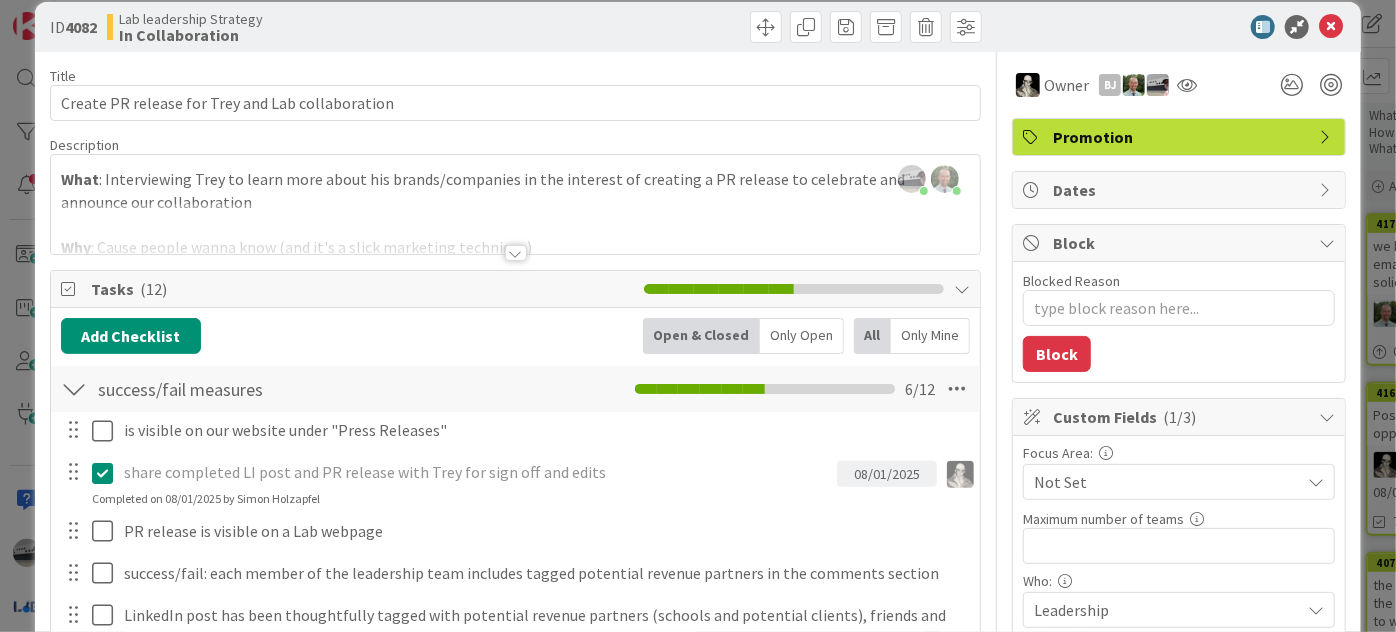 scroll, scrollTop: 0, scrollLeft: 0, axis: both 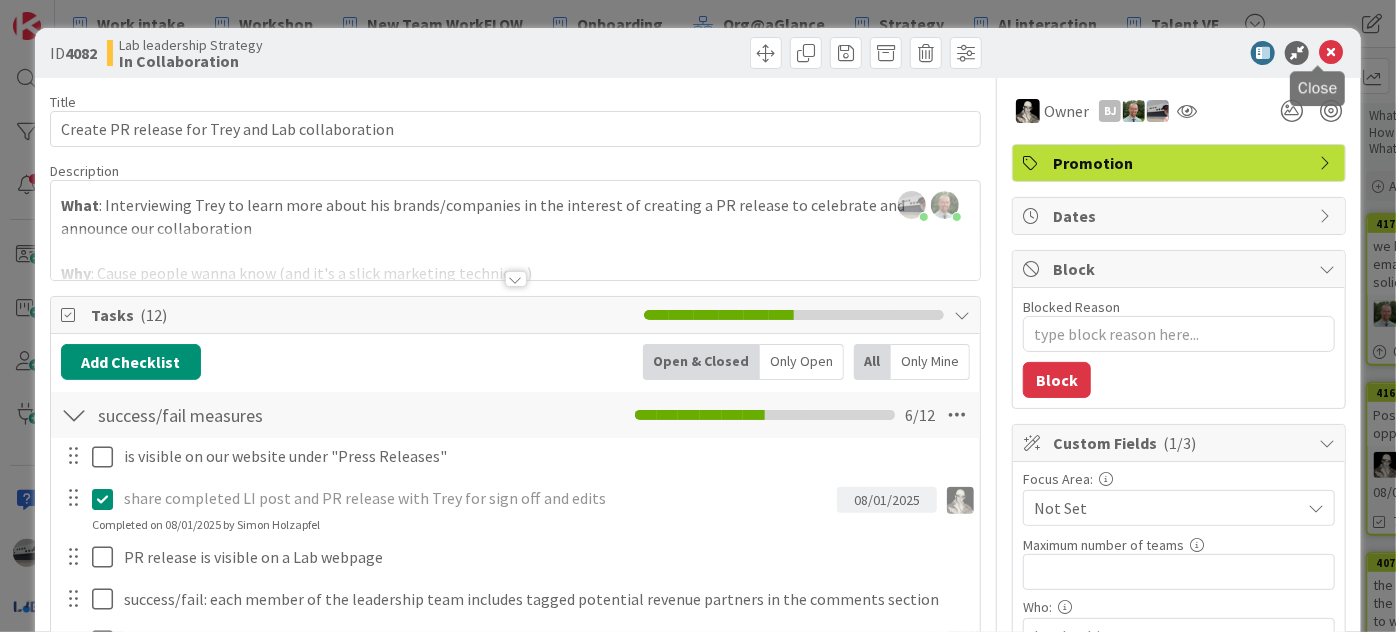 click at bounding box center [1331, 53] 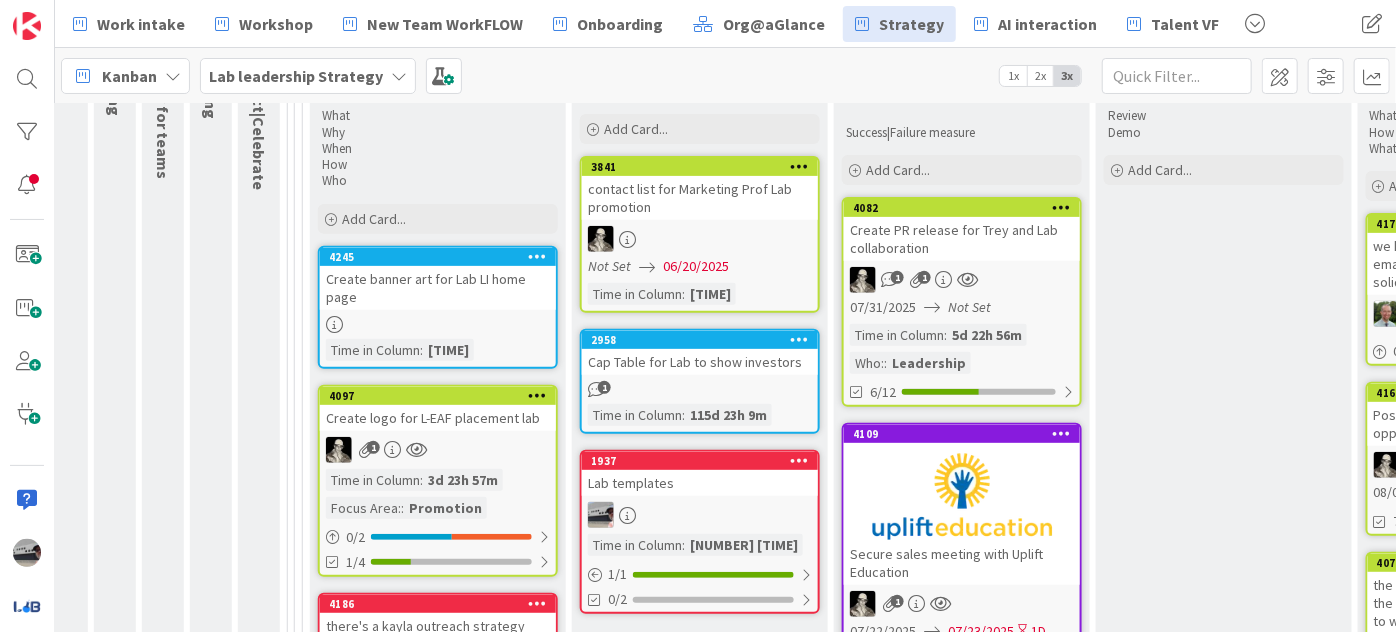 click on "contact list for Marketing Prof Lab promotion" at bounding box center [700, 198] 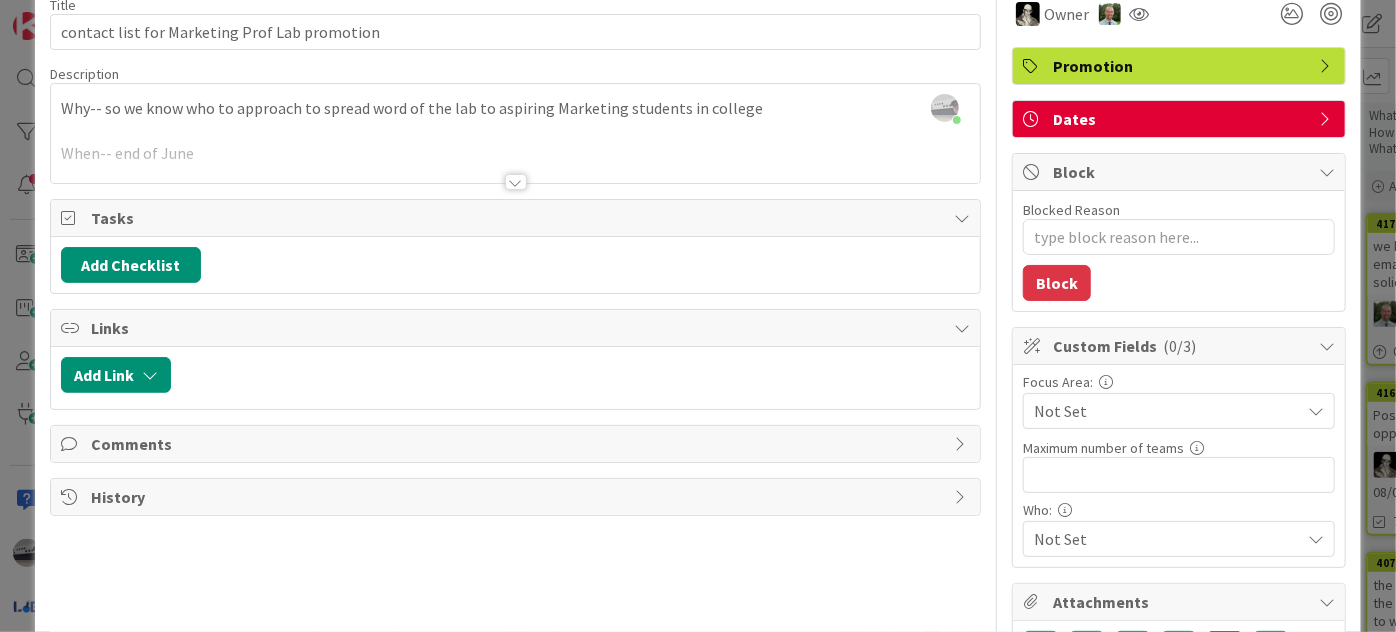 scroll, scrollTop: 0, scrollLeft: 0, axis: both 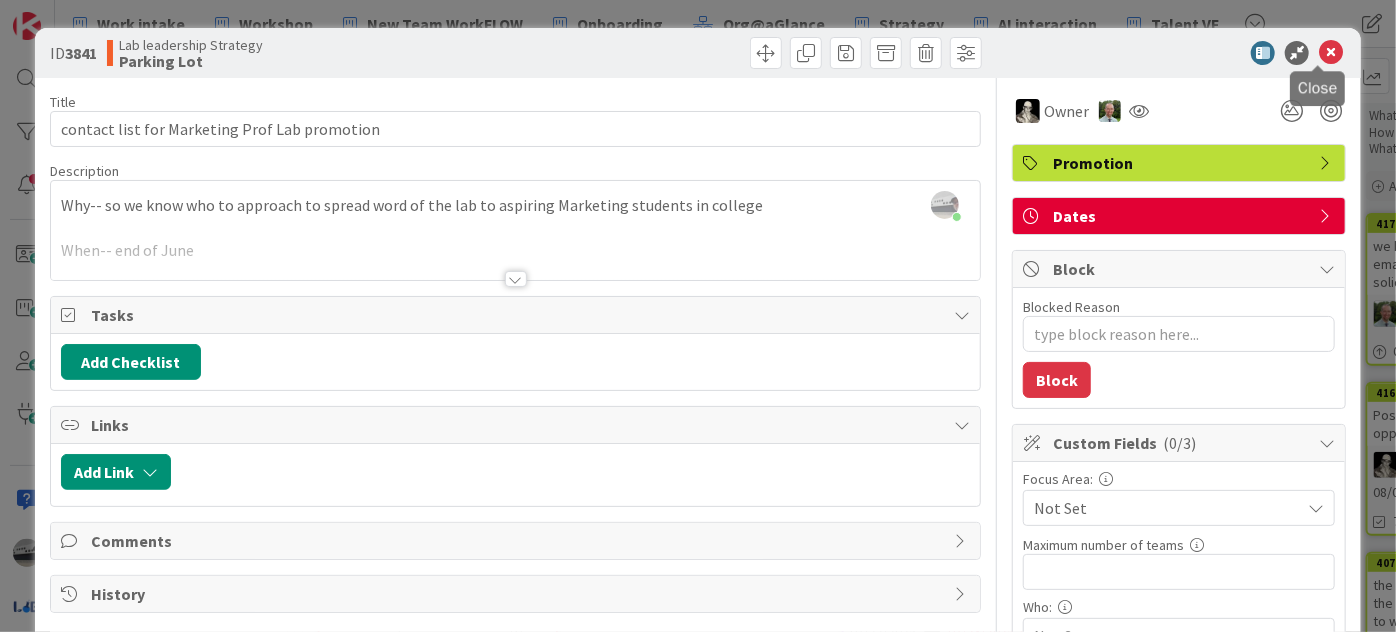 click at bounding box center [1331, 53] 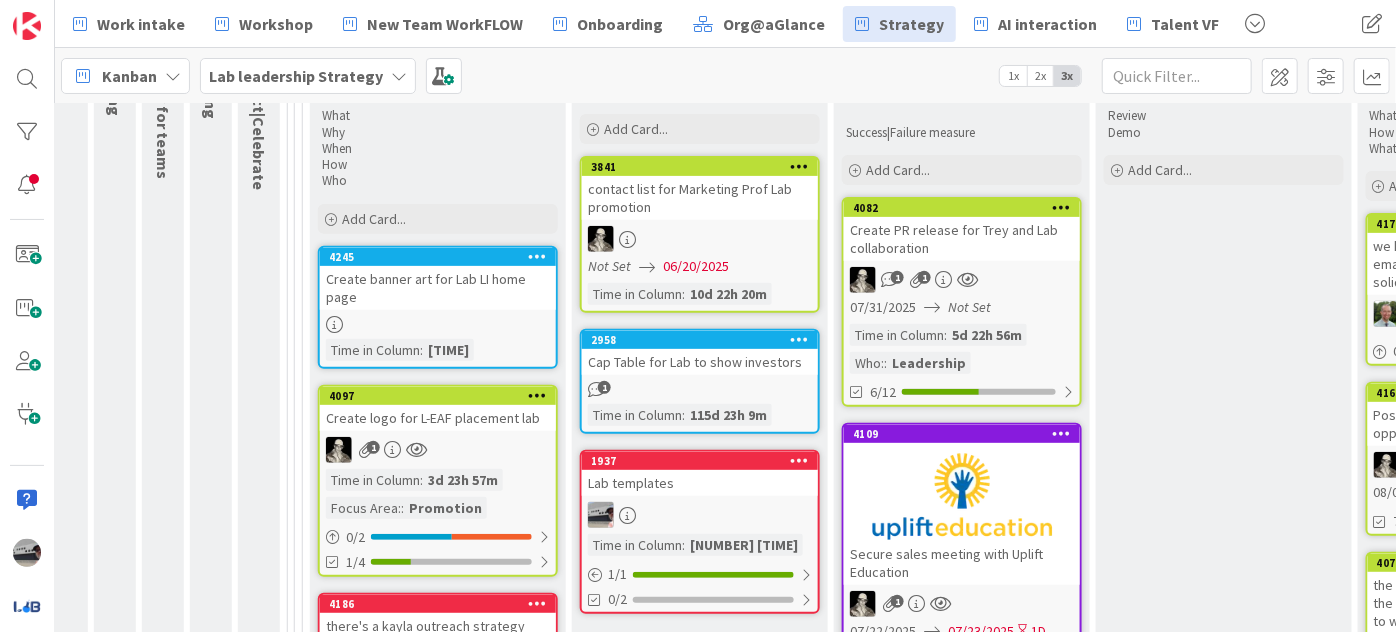 click on "contact list for Marketing Prof Lab promotion" at bounding box center [700, 198] 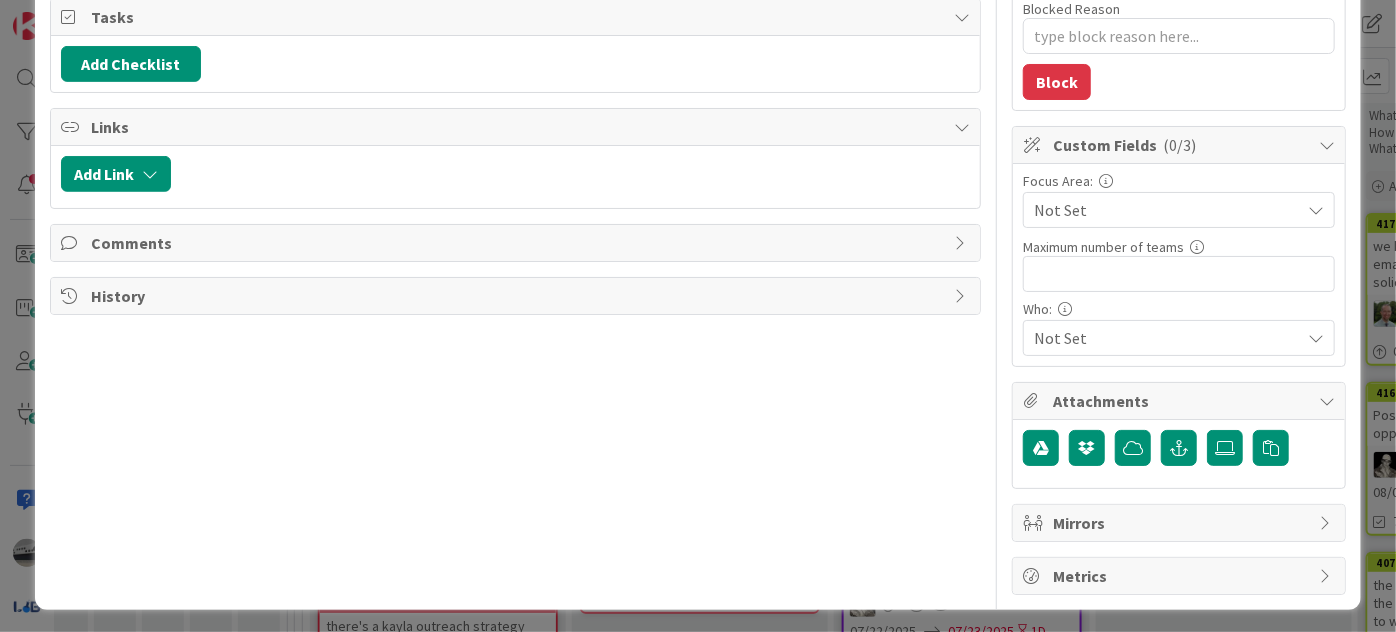 scroll, scrollTop: 0, scrollLeft: 0, axis: both 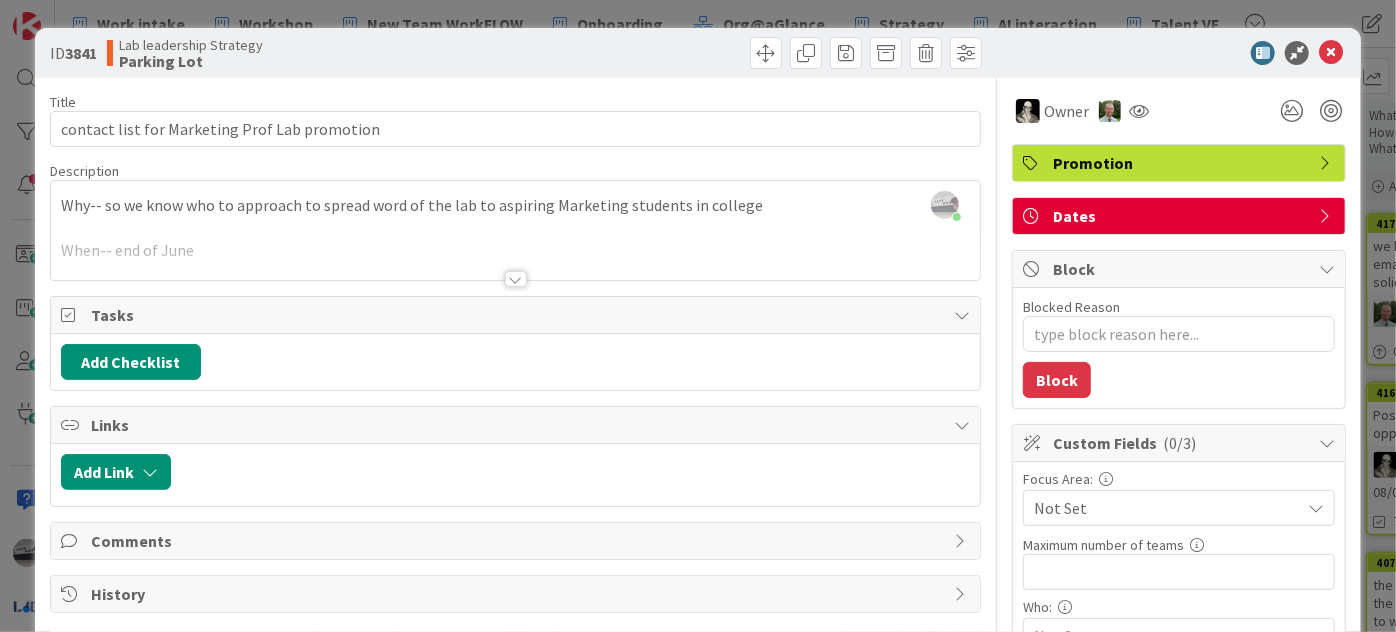click at bounding box center (1169, 53) 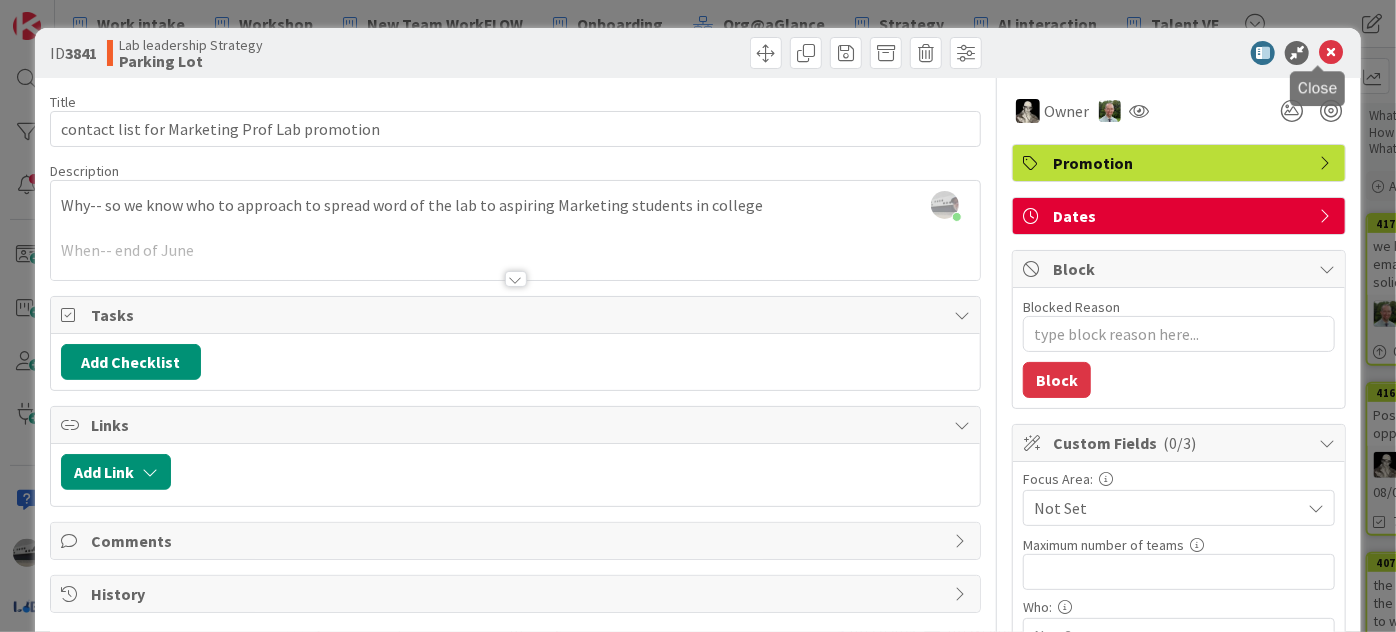 click at bounding box center [1331, 53] 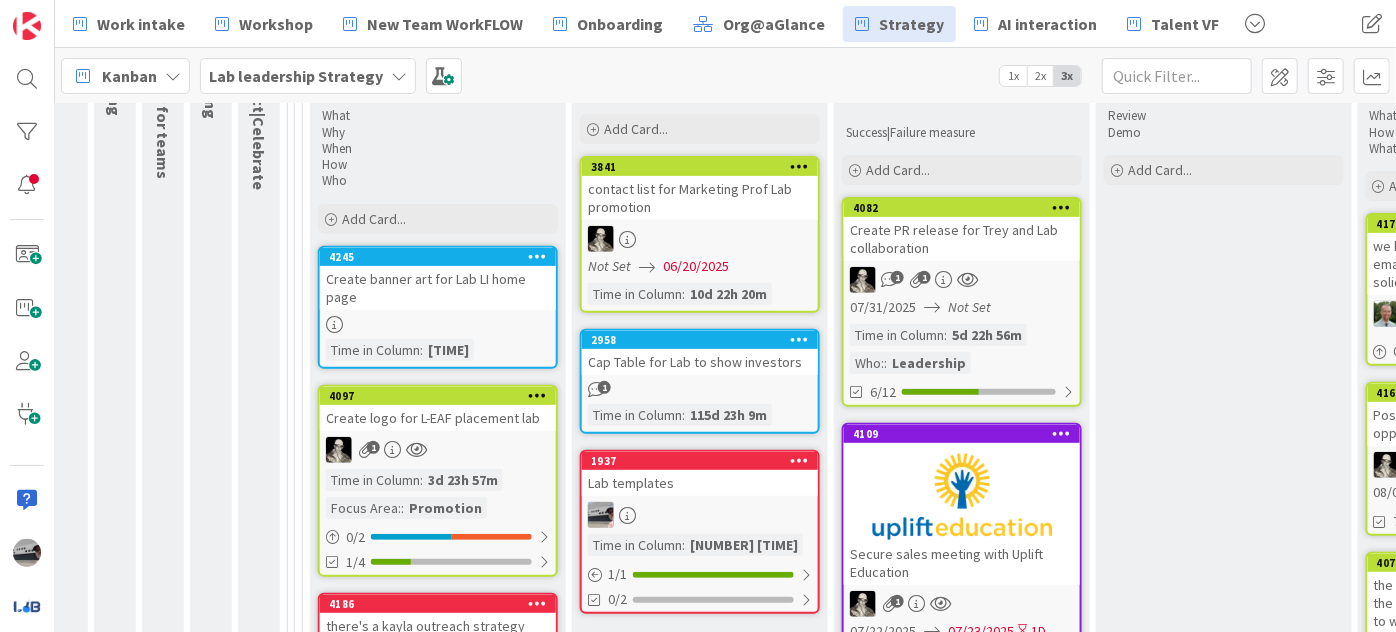 click on "3841 contact list for Marketing Prof Lab promotion Not Set 06/20/2025 Time in Column : 10d 22h 20m" at bounding box center [700, 234] 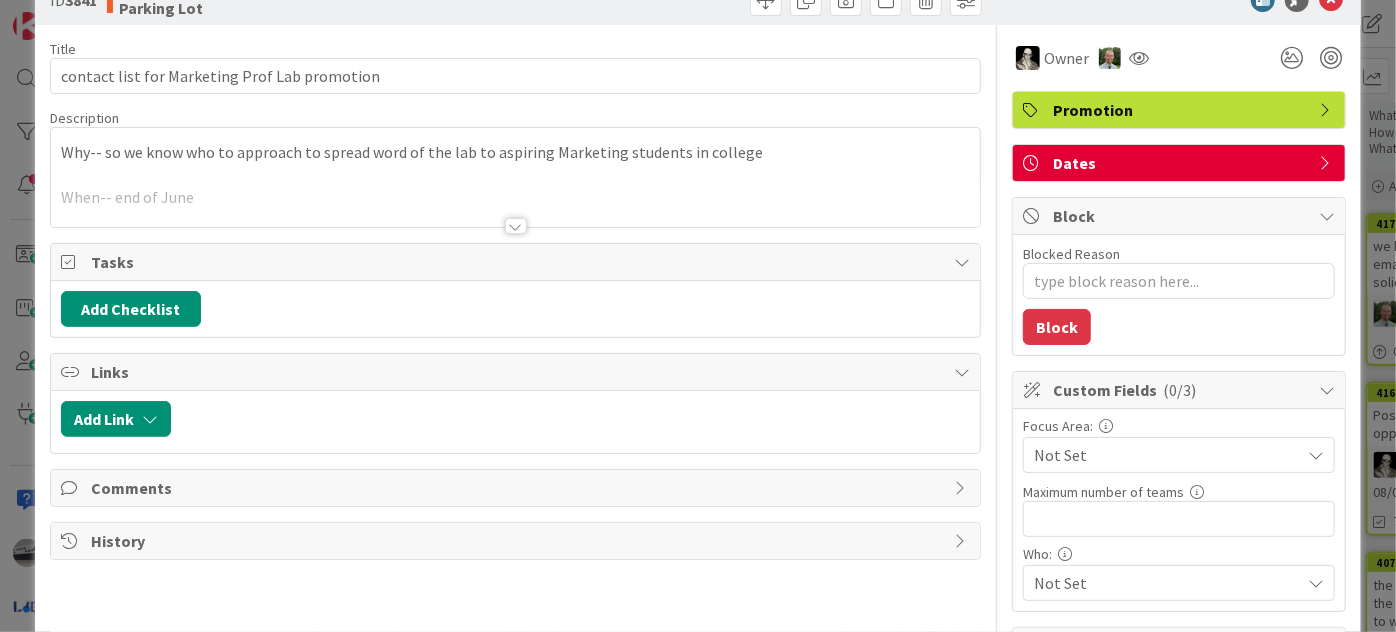 scroll, scrollTop: 0, scrollLeft: 0, axis: both 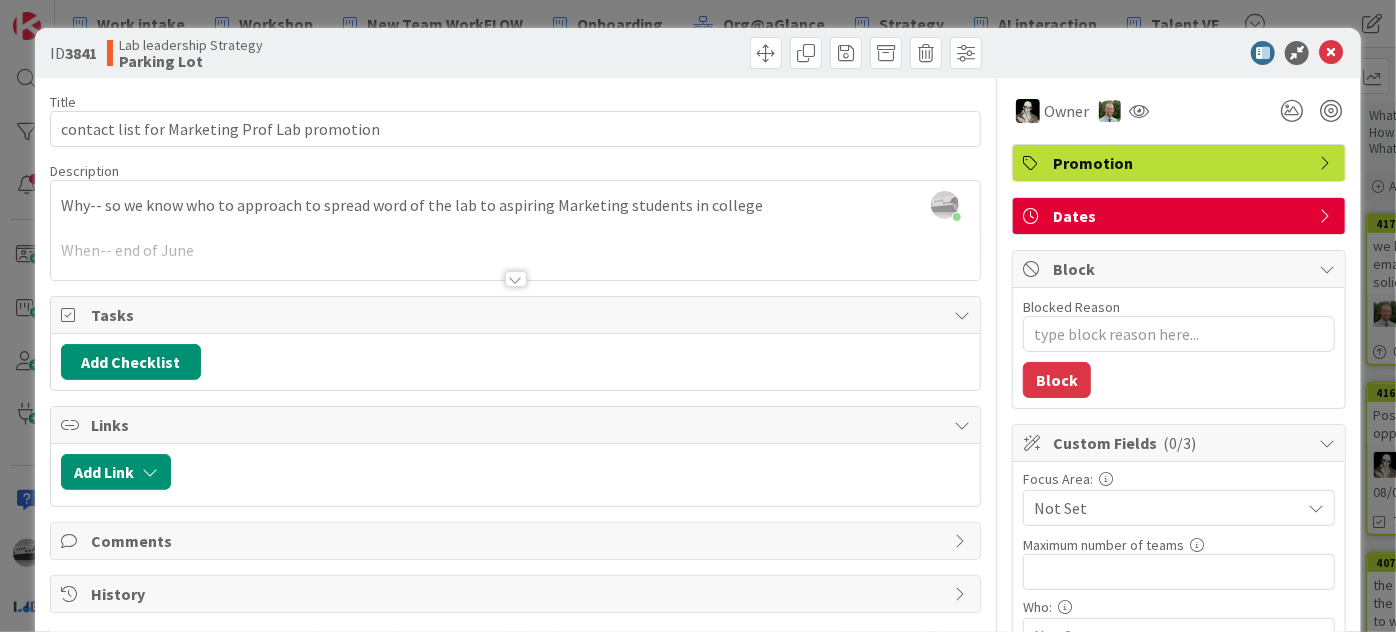 click on "ID 3841 Lab leadership Strategy Parking Lot" at bounding box center (698, 53) 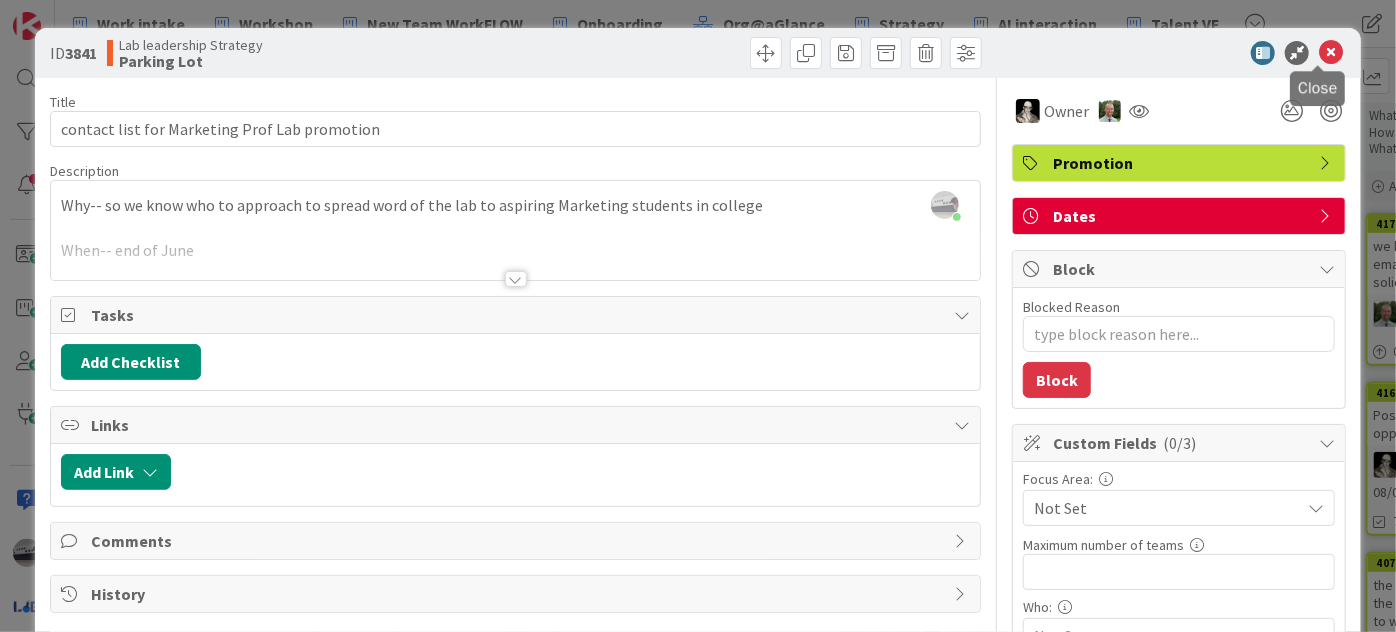 click at bounding box center [1331, 53] 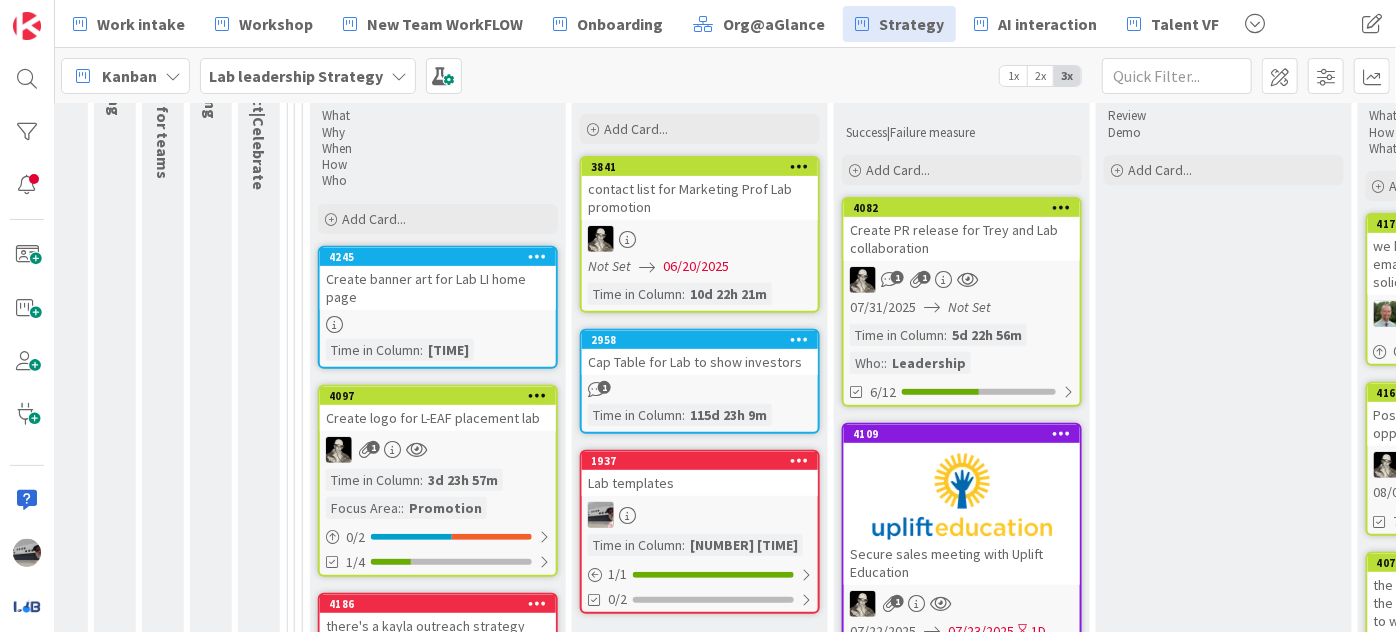 click on "Create PR release for Trey and Lab collaboration" at bounding box center [962, 239] 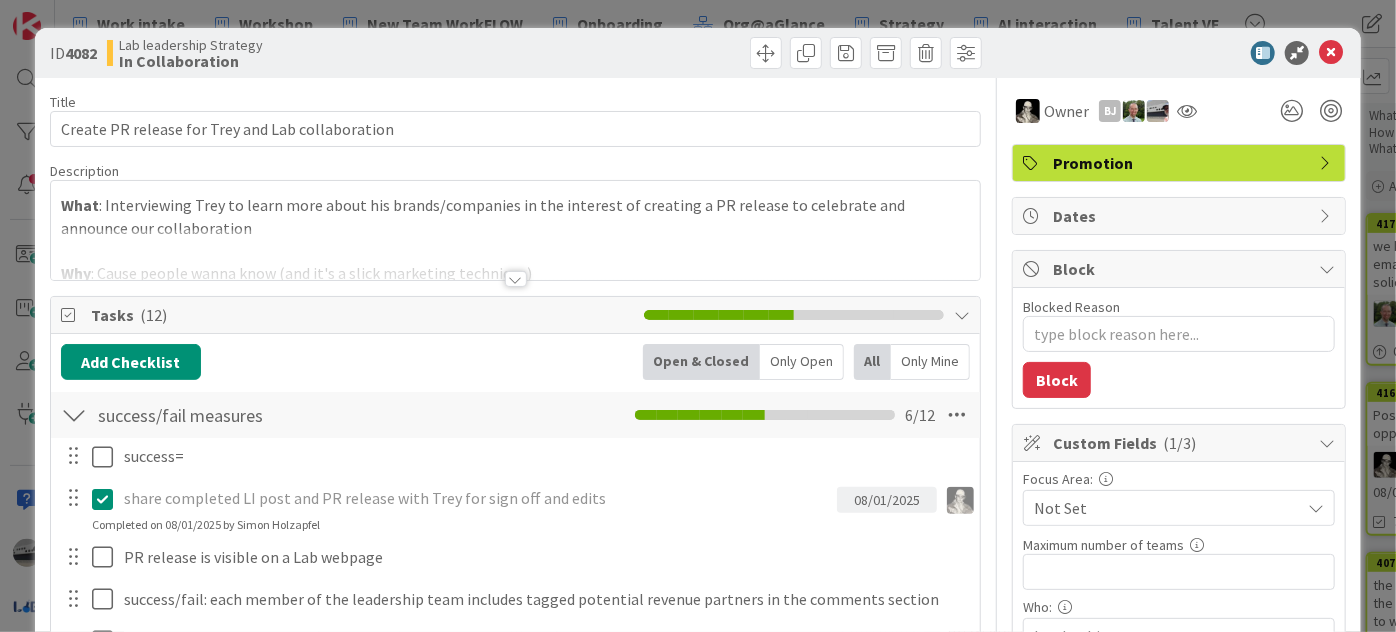 type on "x" 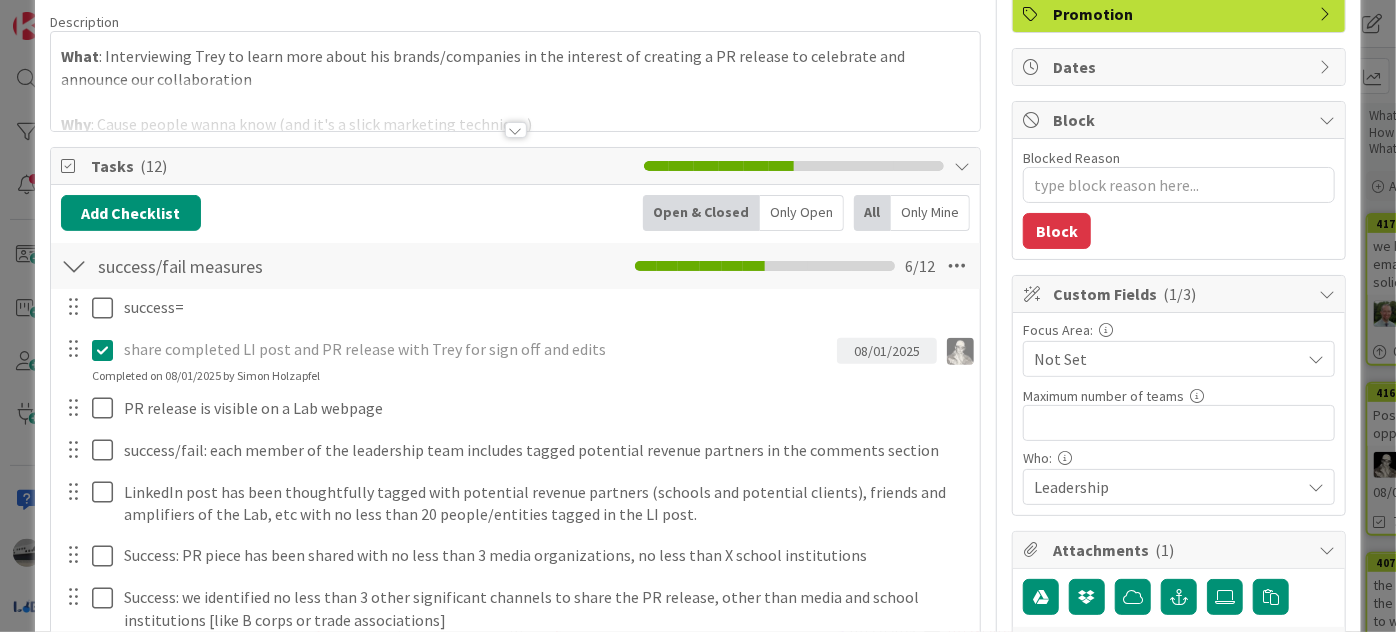 scroll, scrollTop: 181, scrollLeft: 0, axis: vertical 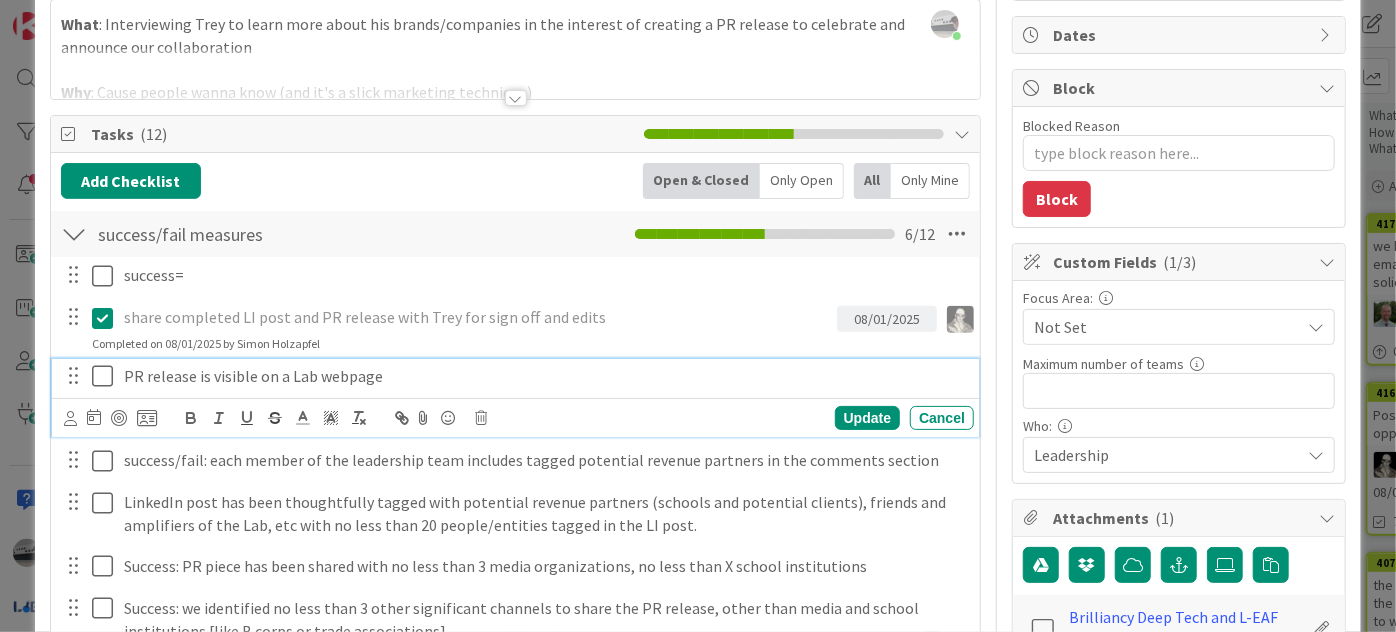 click on "PR release is visible on a Lab webpage" at bounding box center (545, 376) 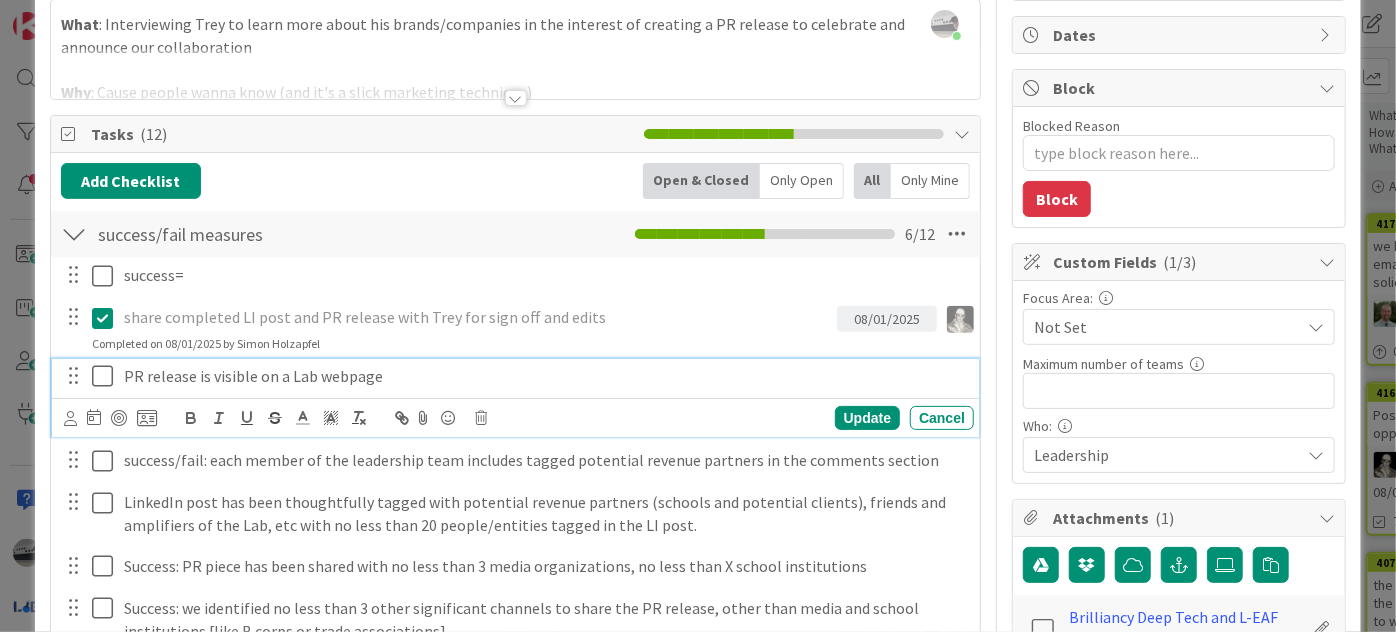 type 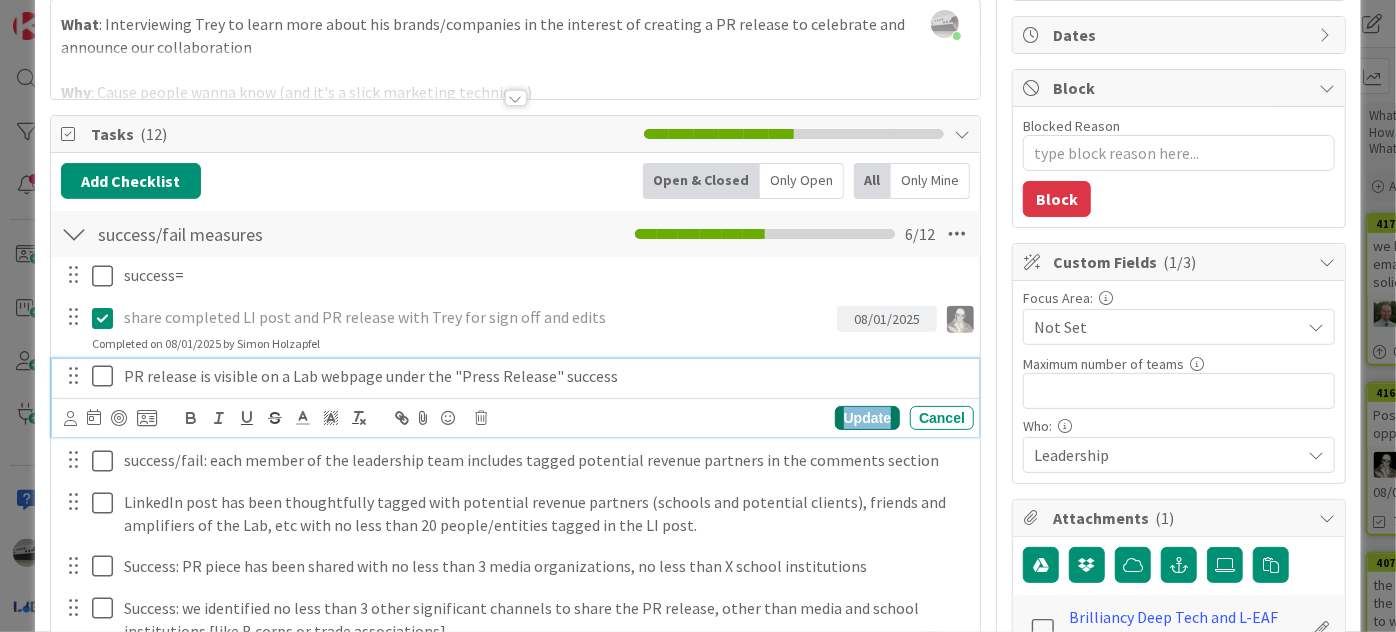 click on "Update" at bounding box center [867, 418] 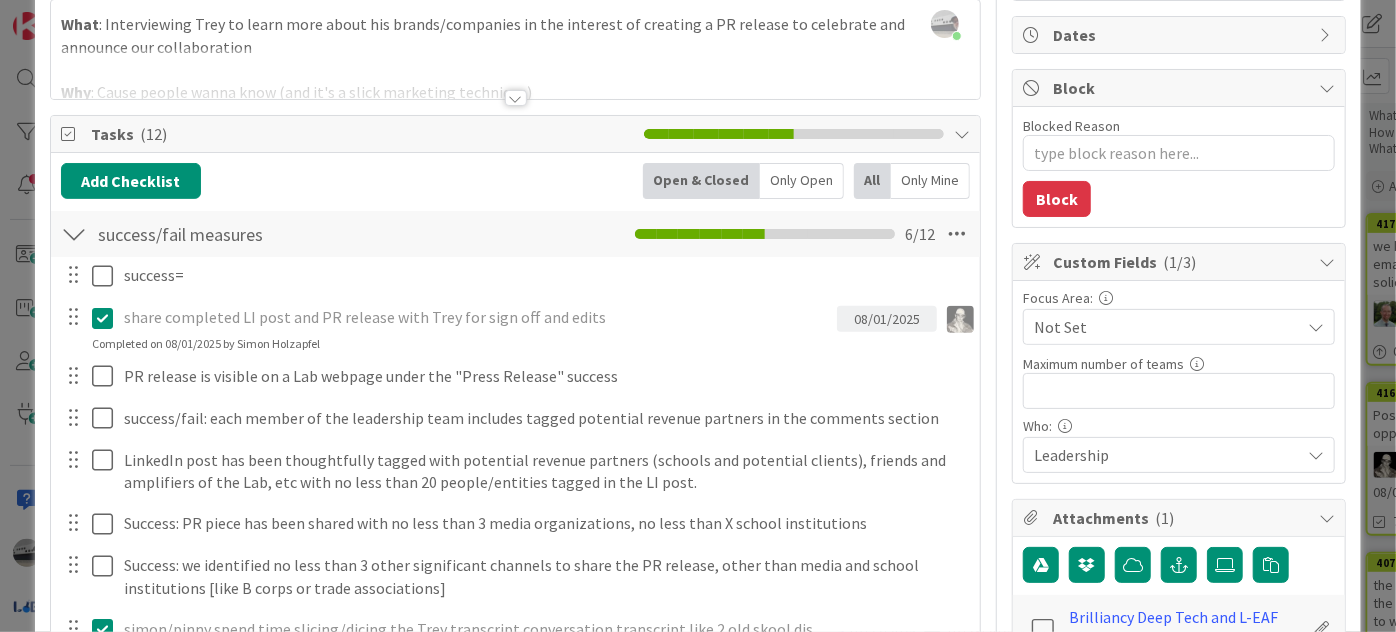 type on "x" 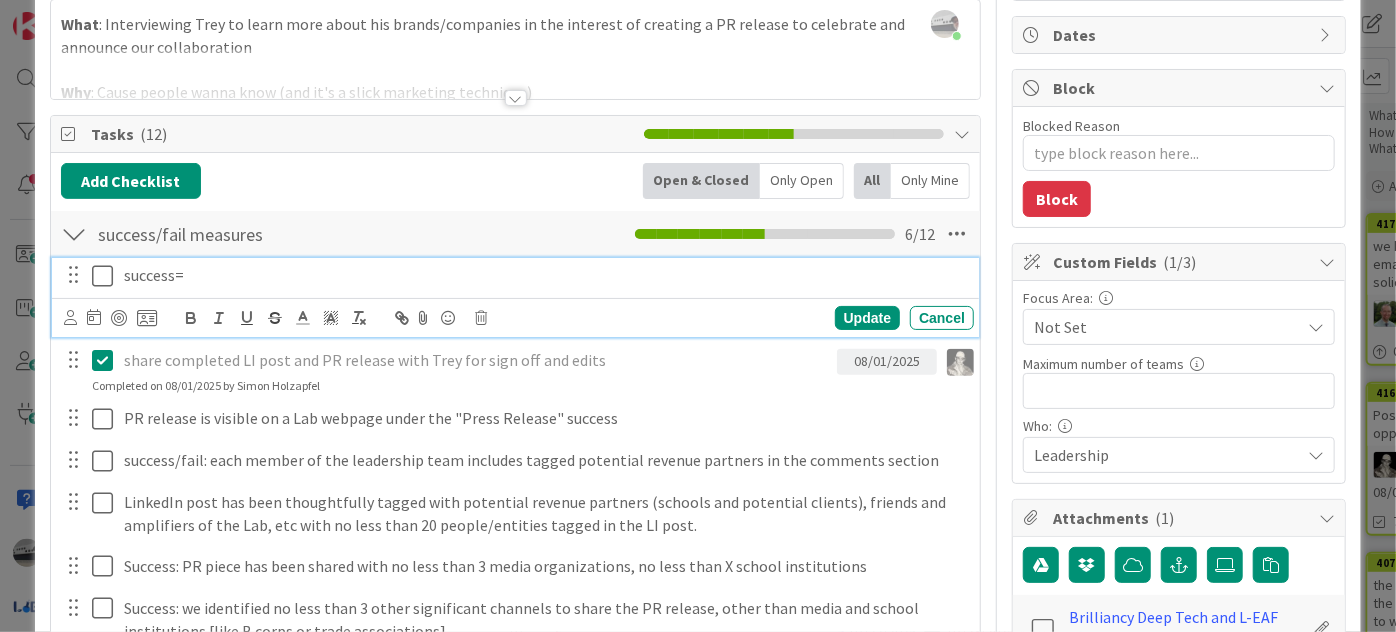 click on "success=" at bounding box center [545, 275] 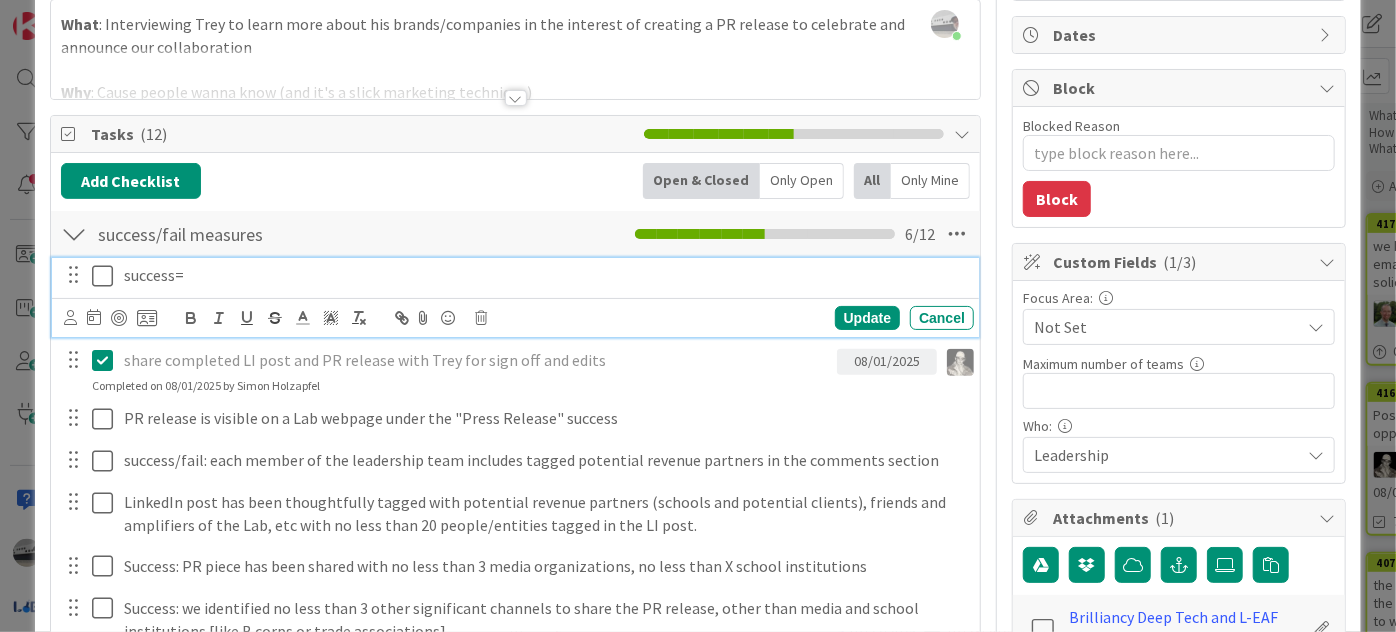 type 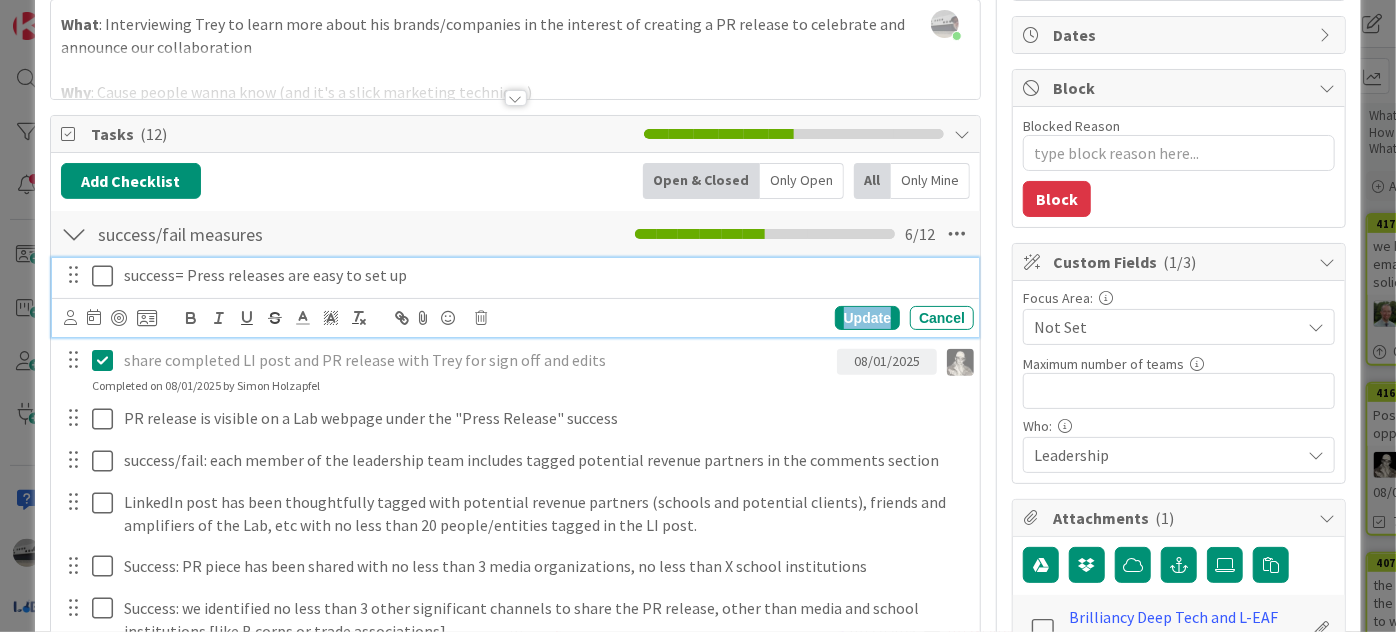 click on "Update" at bounding box center [867, 318] 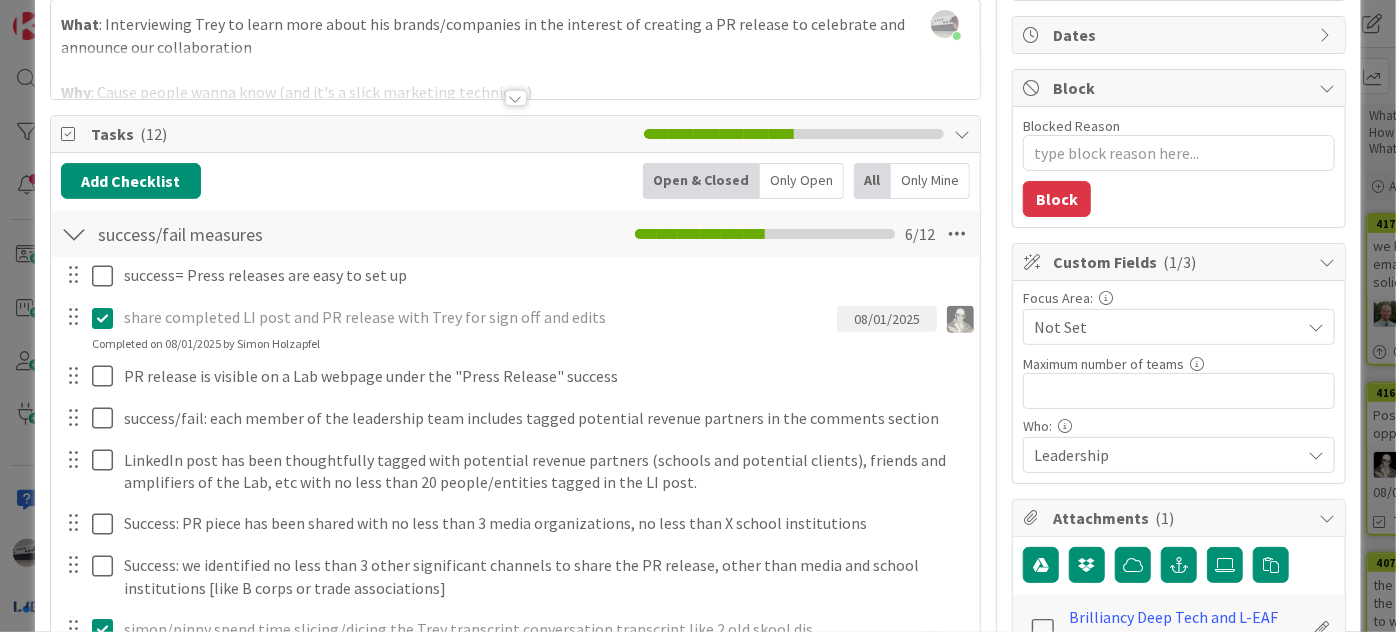 type on "x" 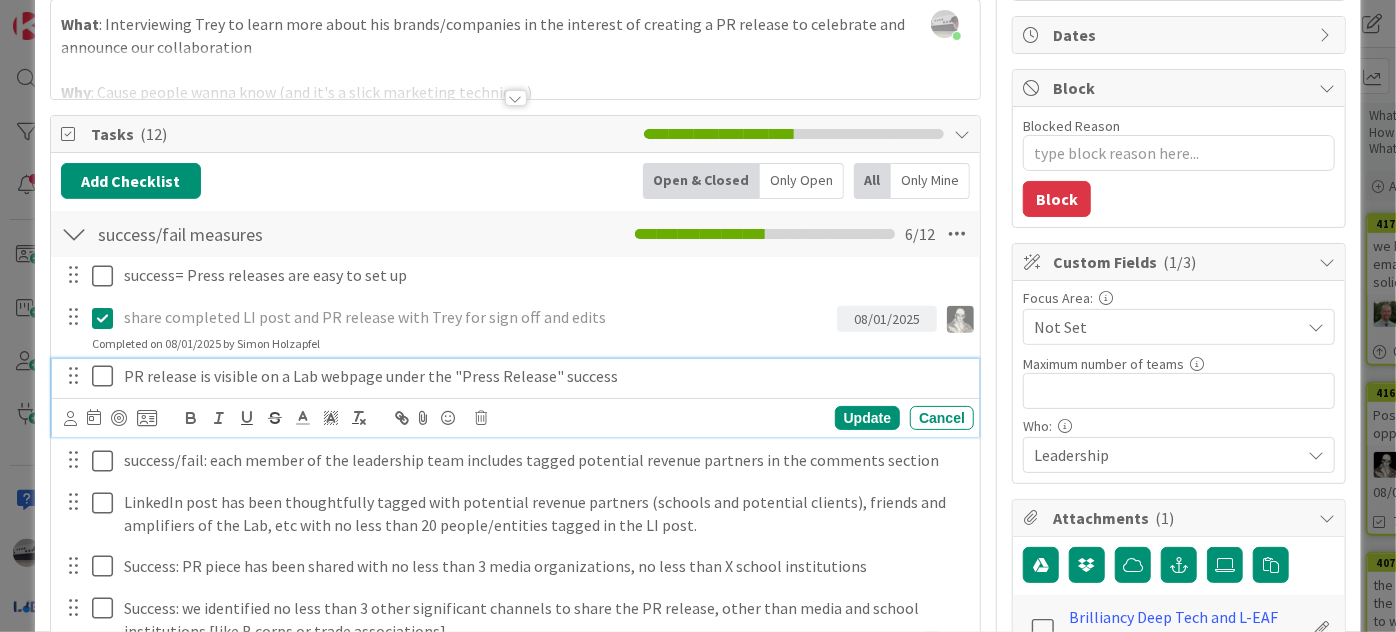 click on "PR release is visible on a Lab webpage under the "Press Release" success" at bounding box center (545, 376) 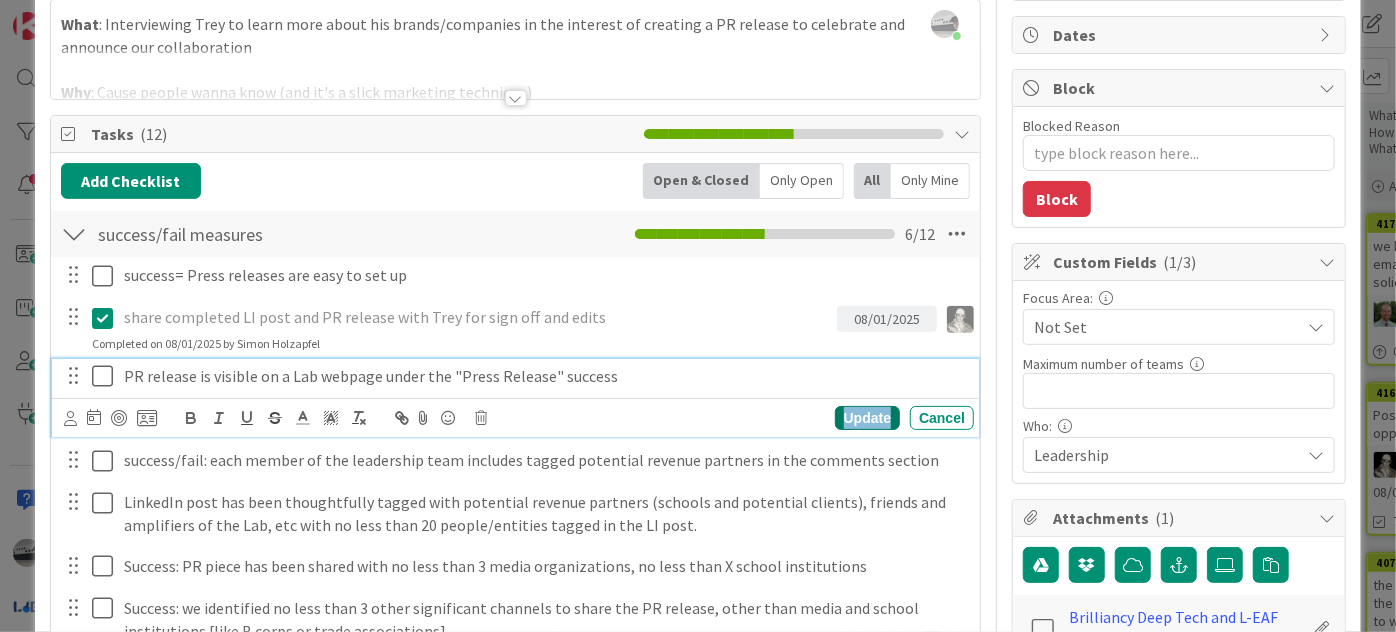 click on "Update" at bounding box center (867, 418) 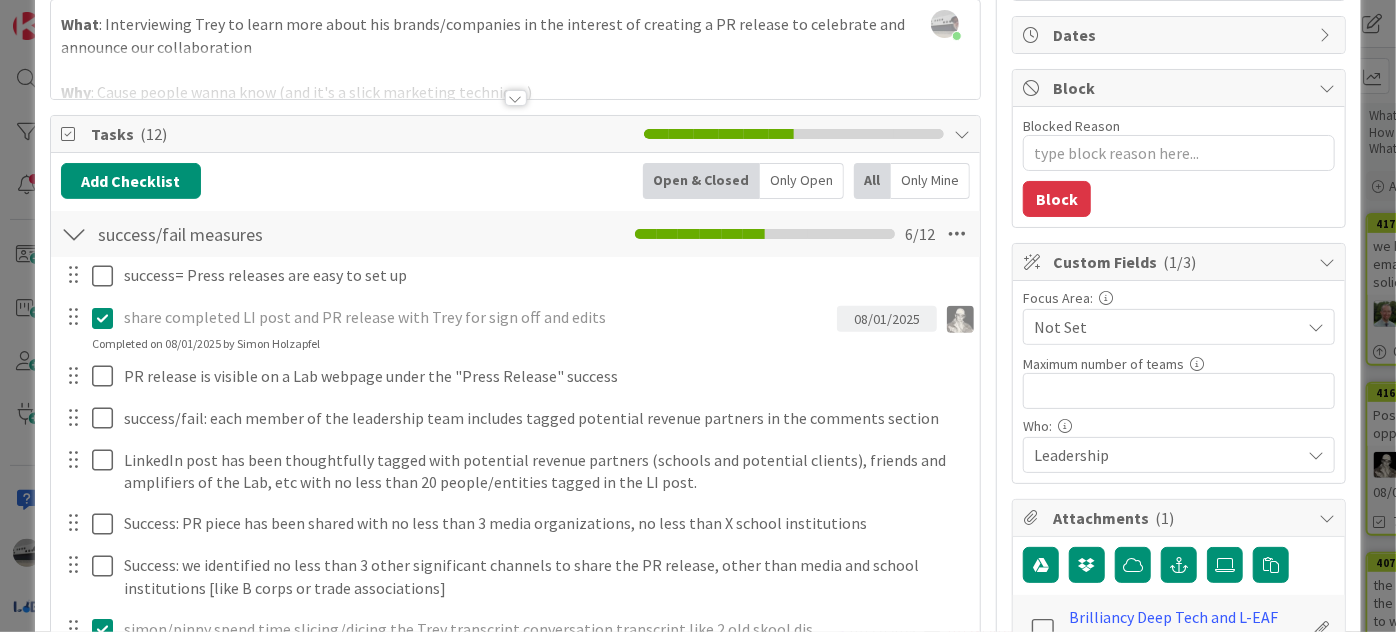 scroll, scrollTop: 0, scrollLeft: 0, axis: both 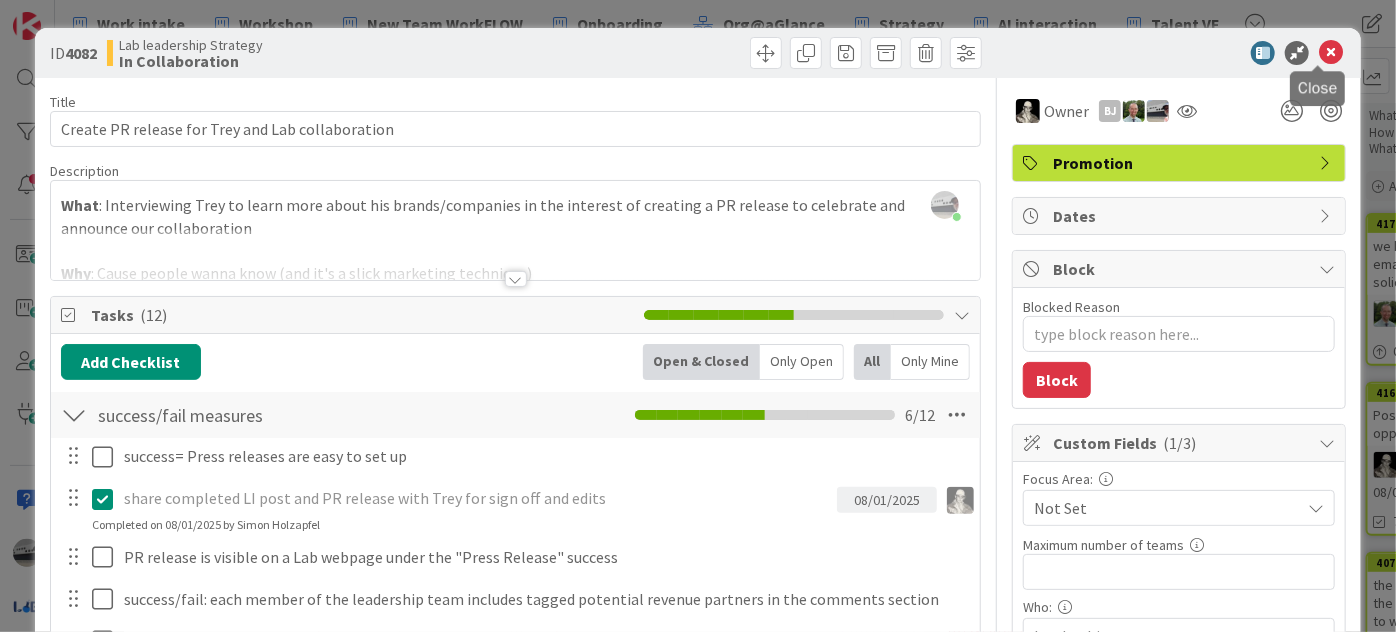 click at bounding box center (1331, 53) 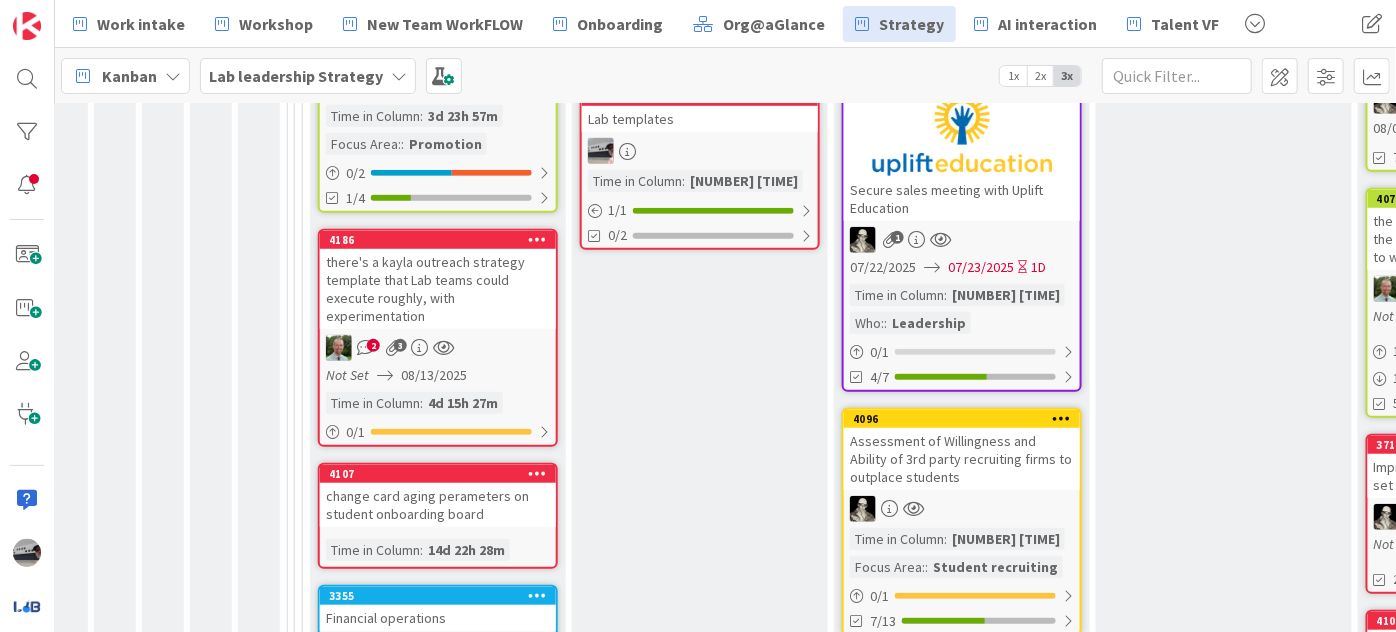 scroll, scrollTop: 636, scrollLeft: 694, axis: both 